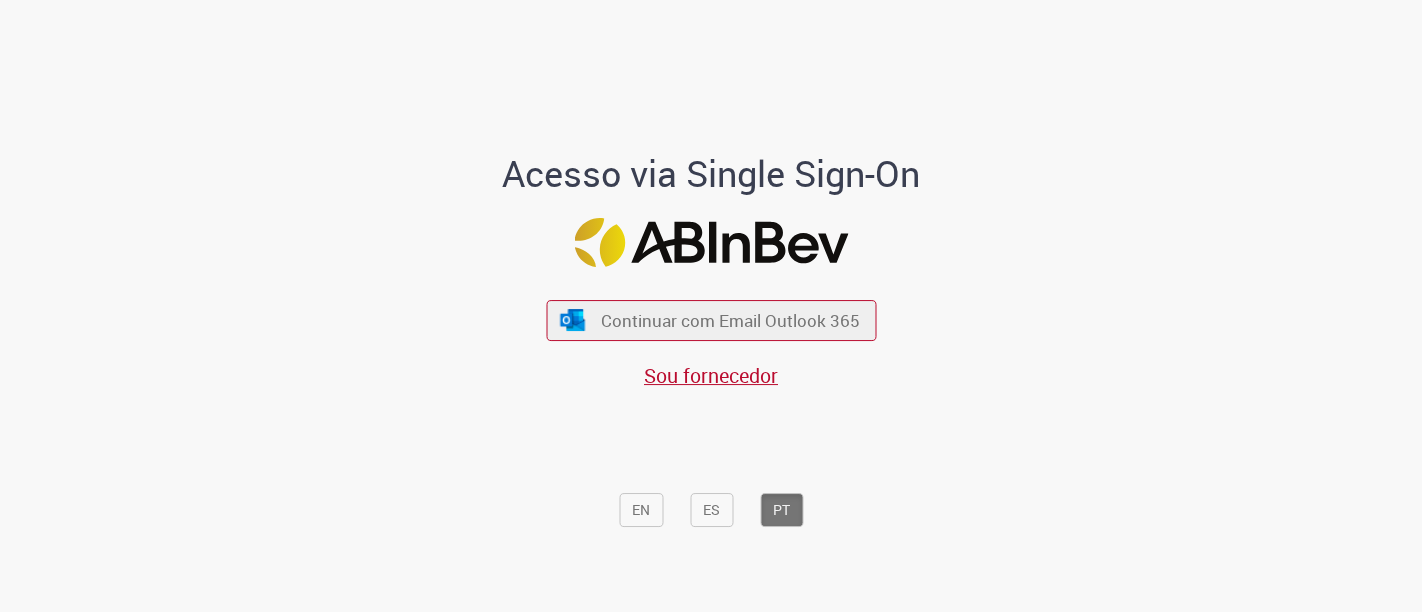 scroll, scrollTop: 0, scrollLeft: 0, axis: both 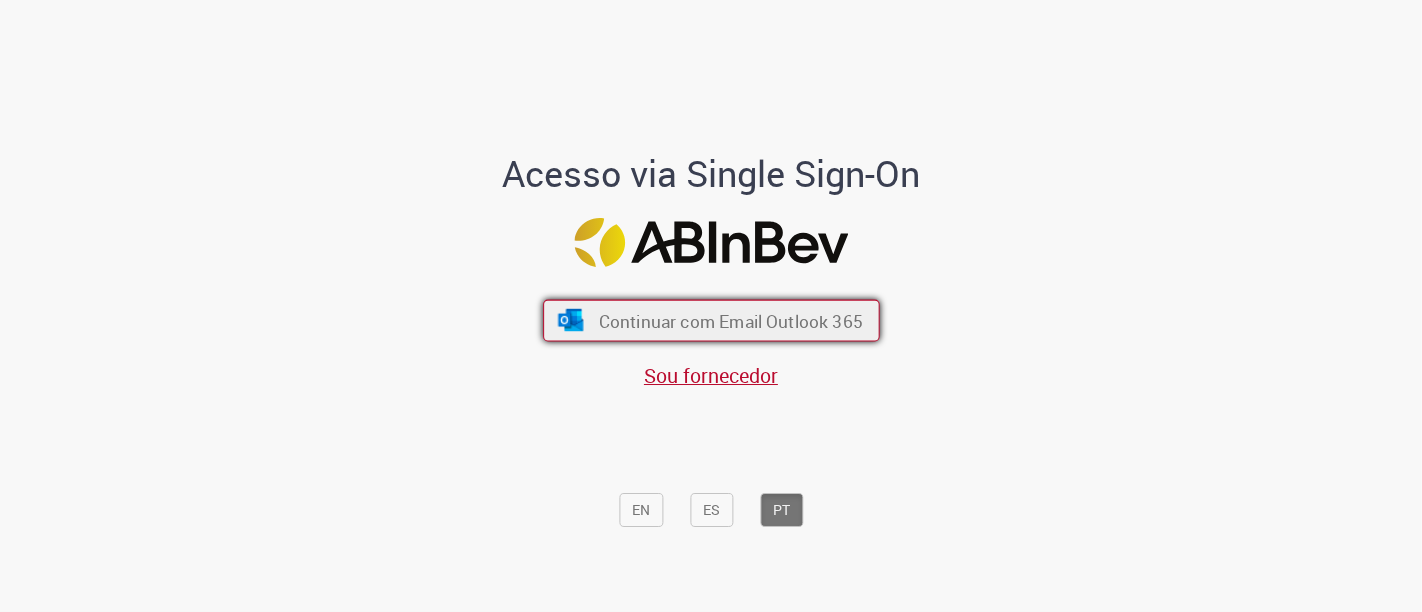 click on "Continuar com Email Outlook 365" at bounding box center [730, 320] 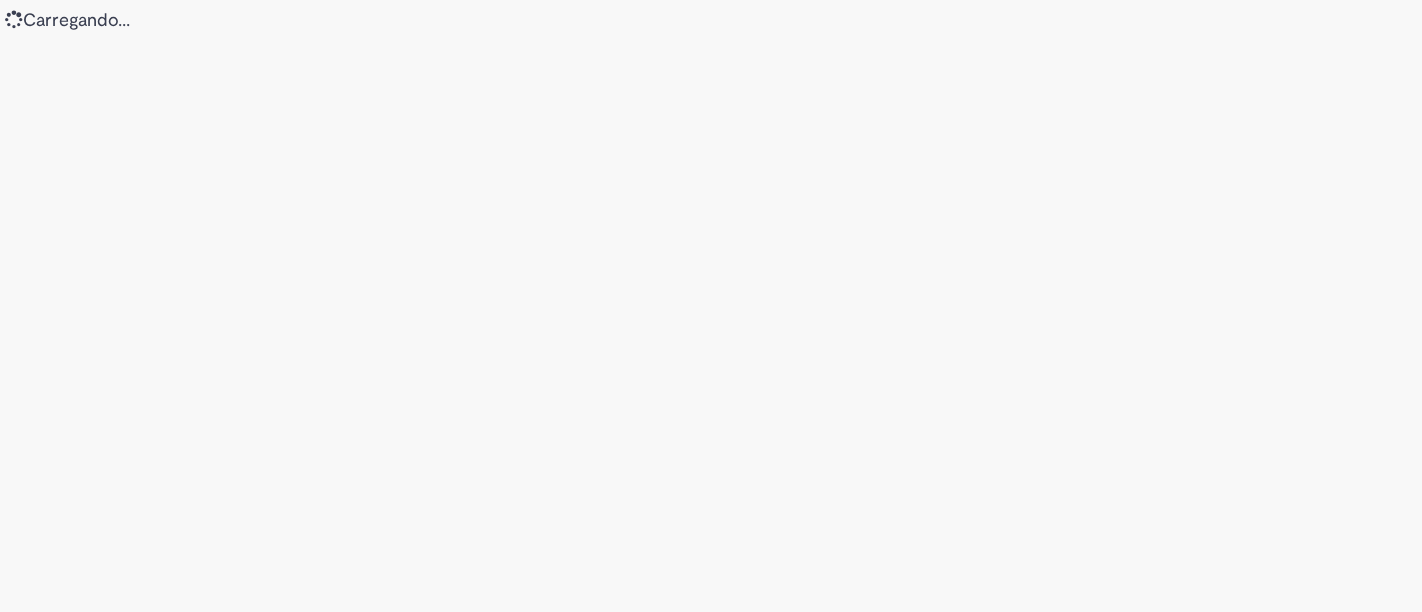 scroll, scrollTop: 0, scrollLeft: 0, axis: both 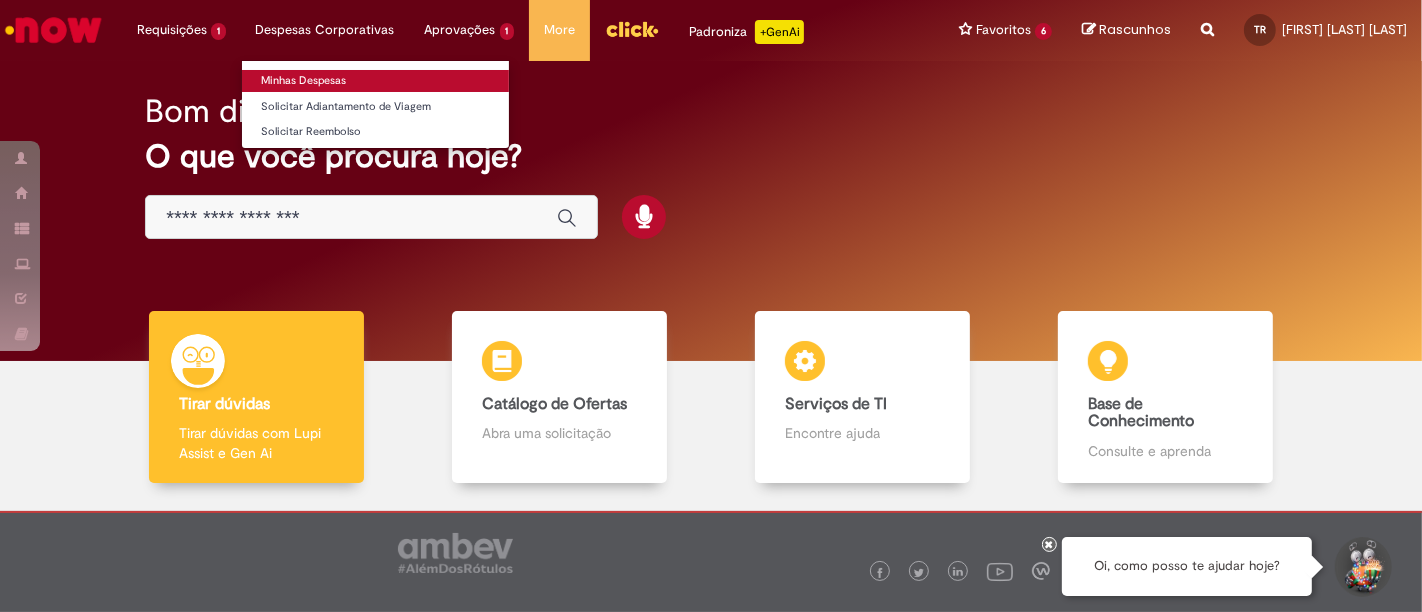 click on "Minhas Despesas" at bounding box center (375, 81) 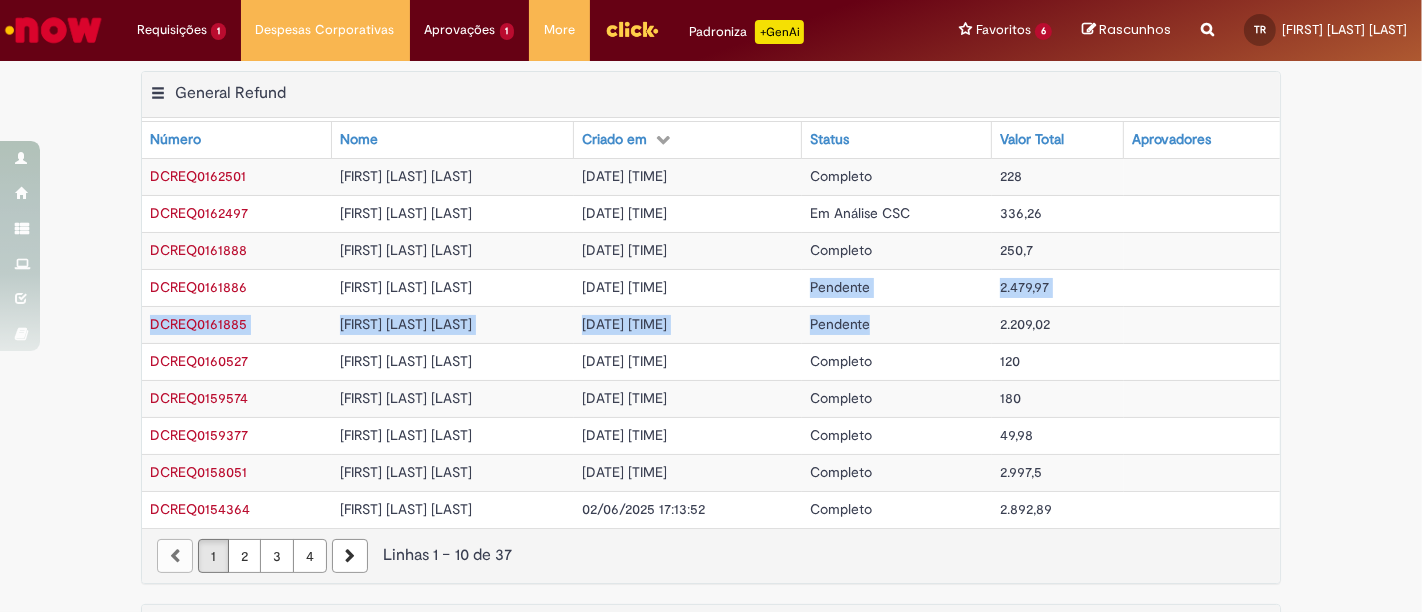 drag, startPoint x: 805, startPoint y: 282, endPoint x: 897, endPoint y: 324, distance: 101.133575 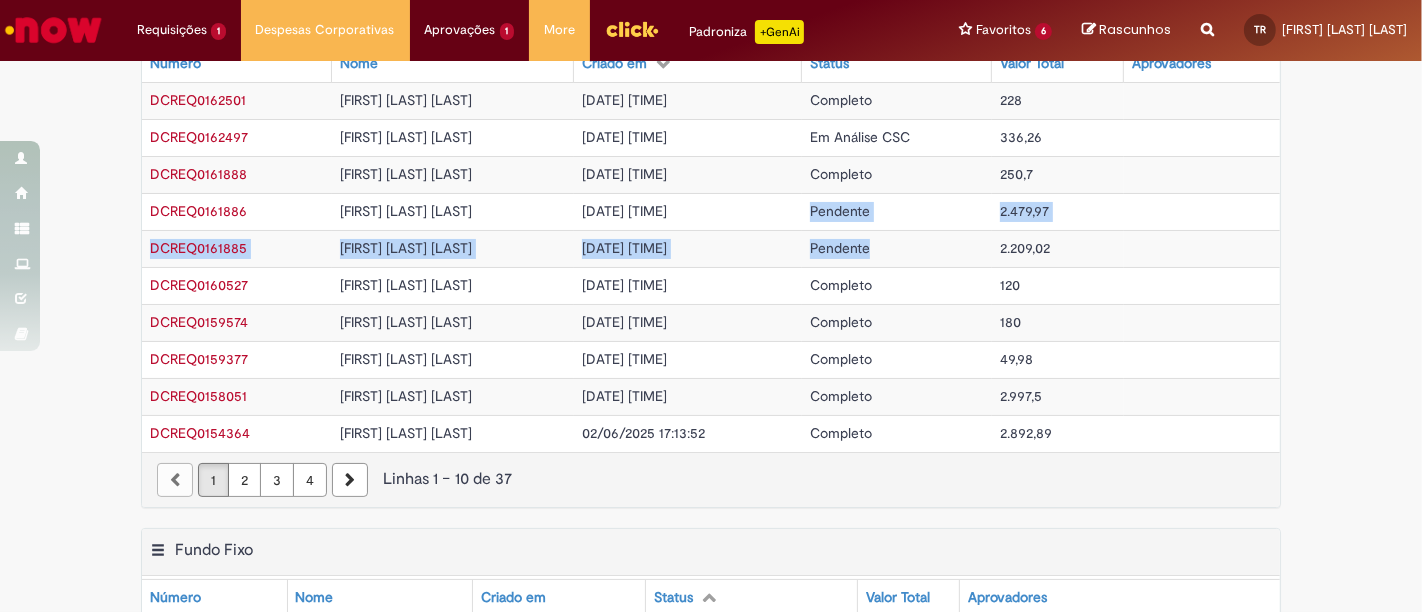 scroll, scrollTop: 111, scrollLeft: 0, axis: vertical 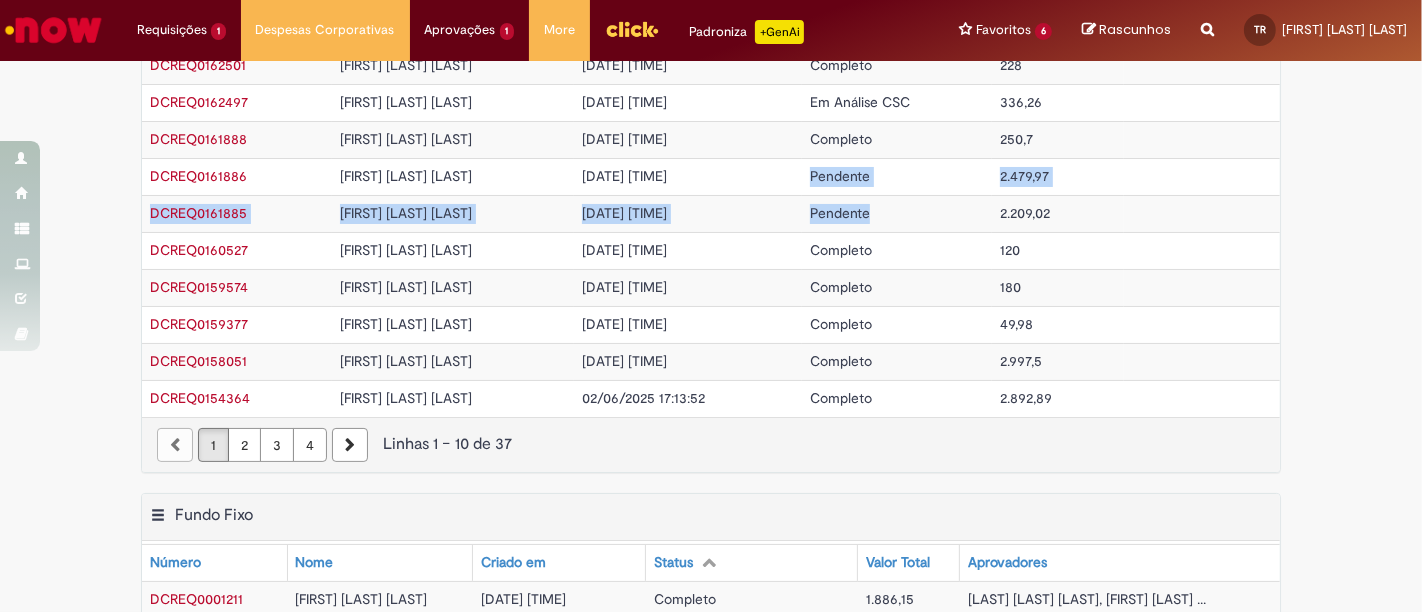click on "Pendente" at bounding box center (897, 176) 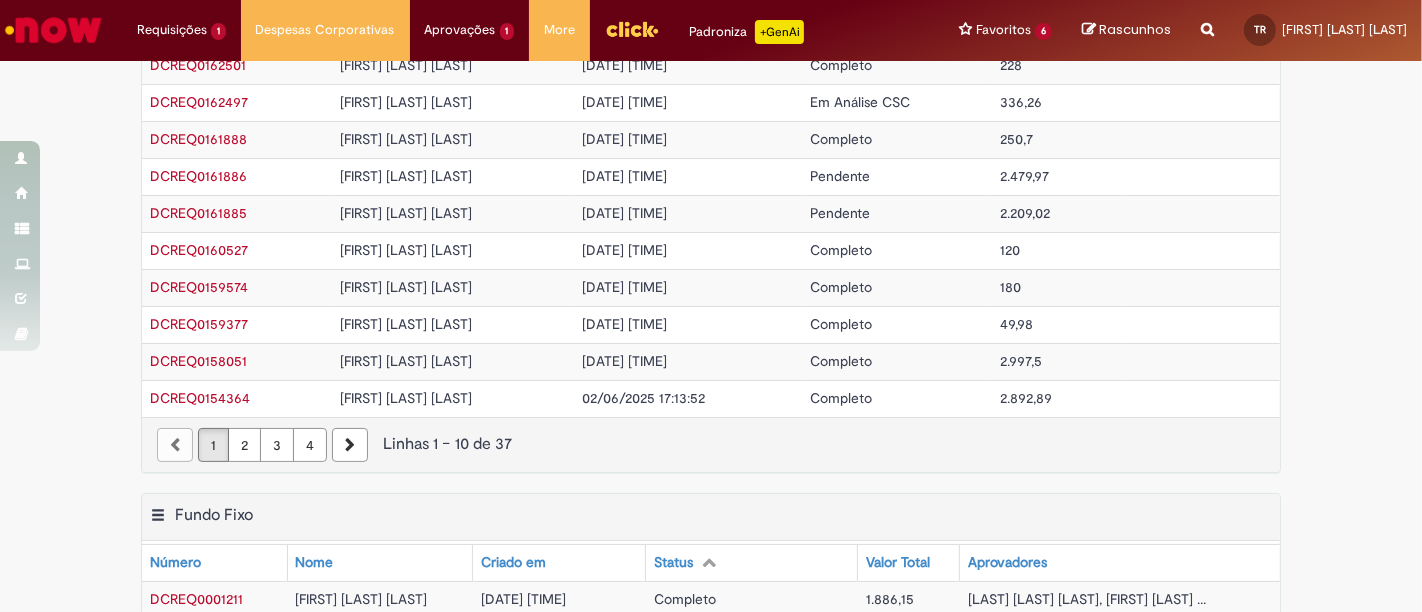 click on "Pendente" at bounding box center (840, 176) 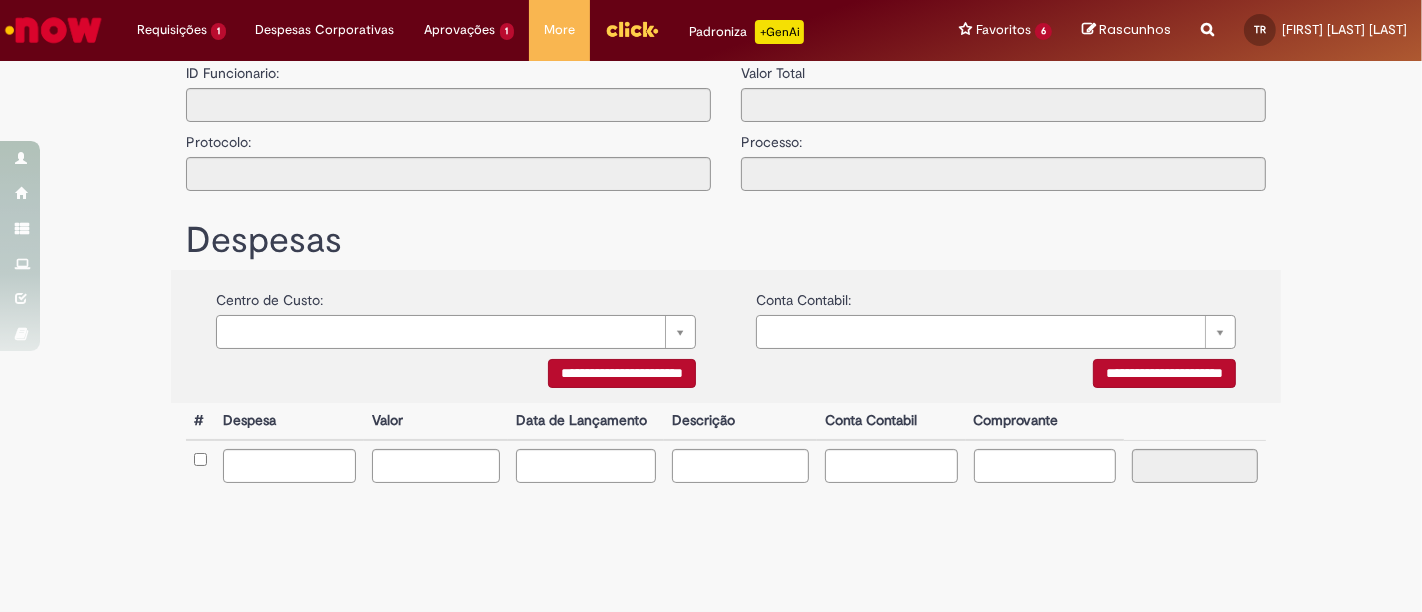 type on "**********" 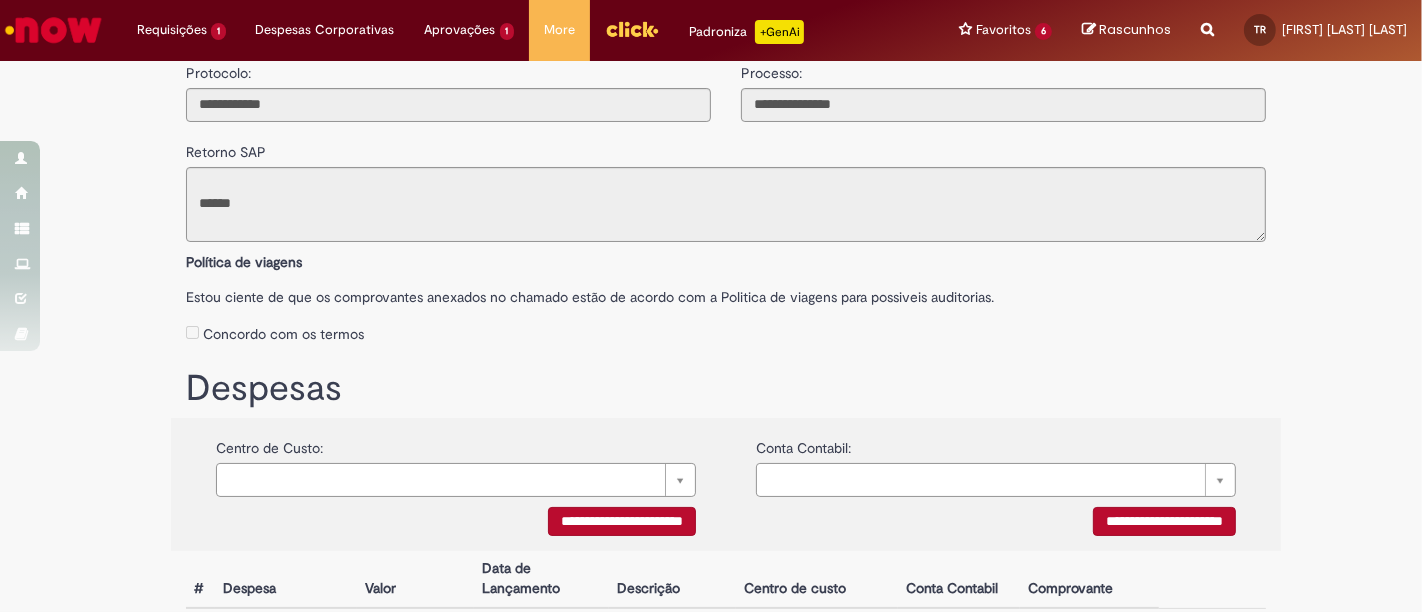scroll, scrollTop: 201, scrollLeft: 0, axis: vertical 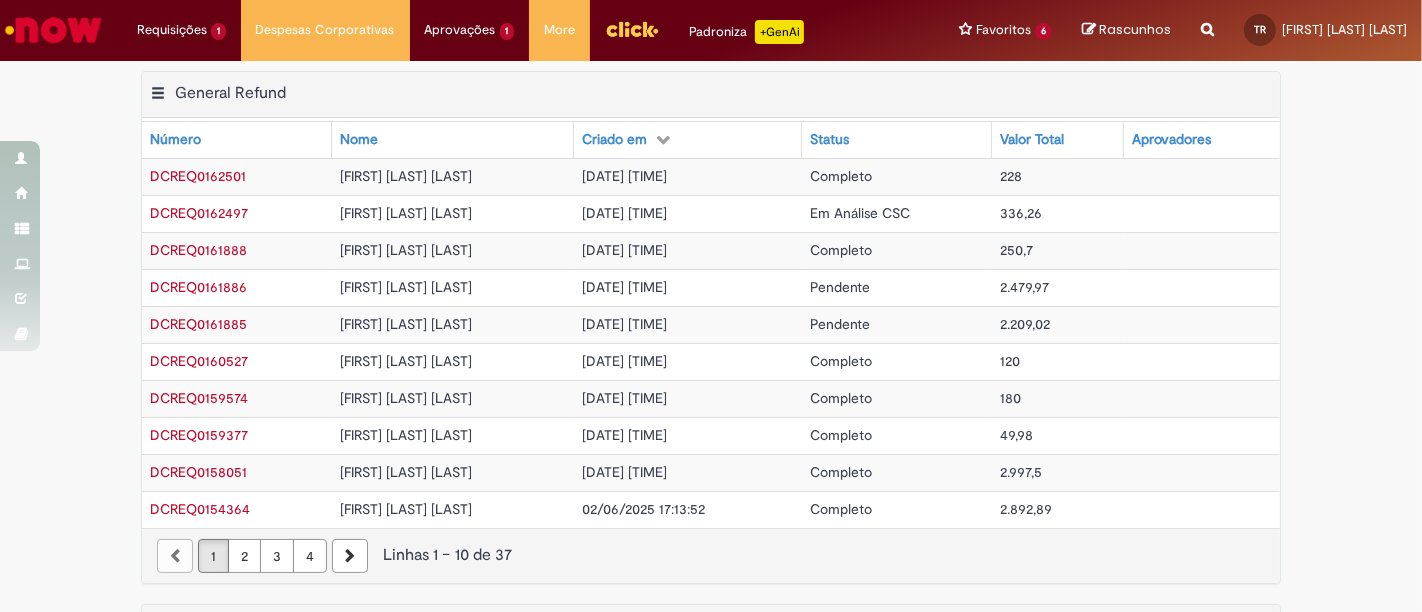 click on "[DATE] [TIME]" at bounding box center [688, 324] 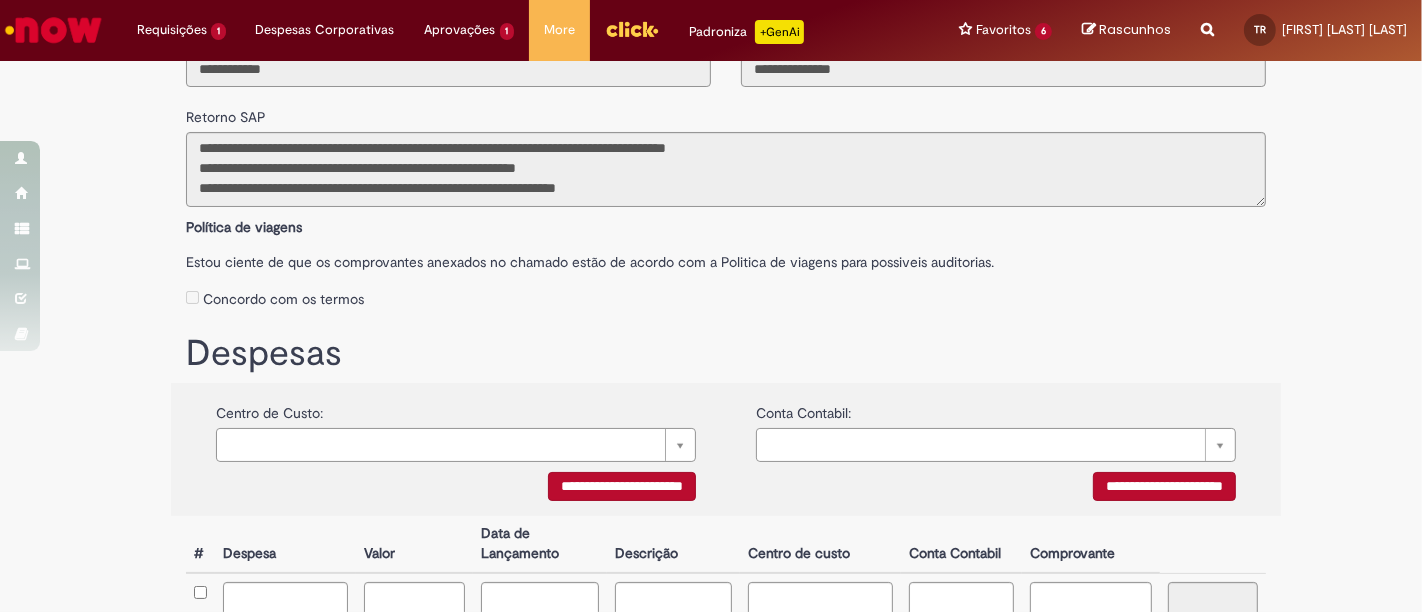 scroll, scrollTop: 222, scrollLeft: 0, axis: vertical 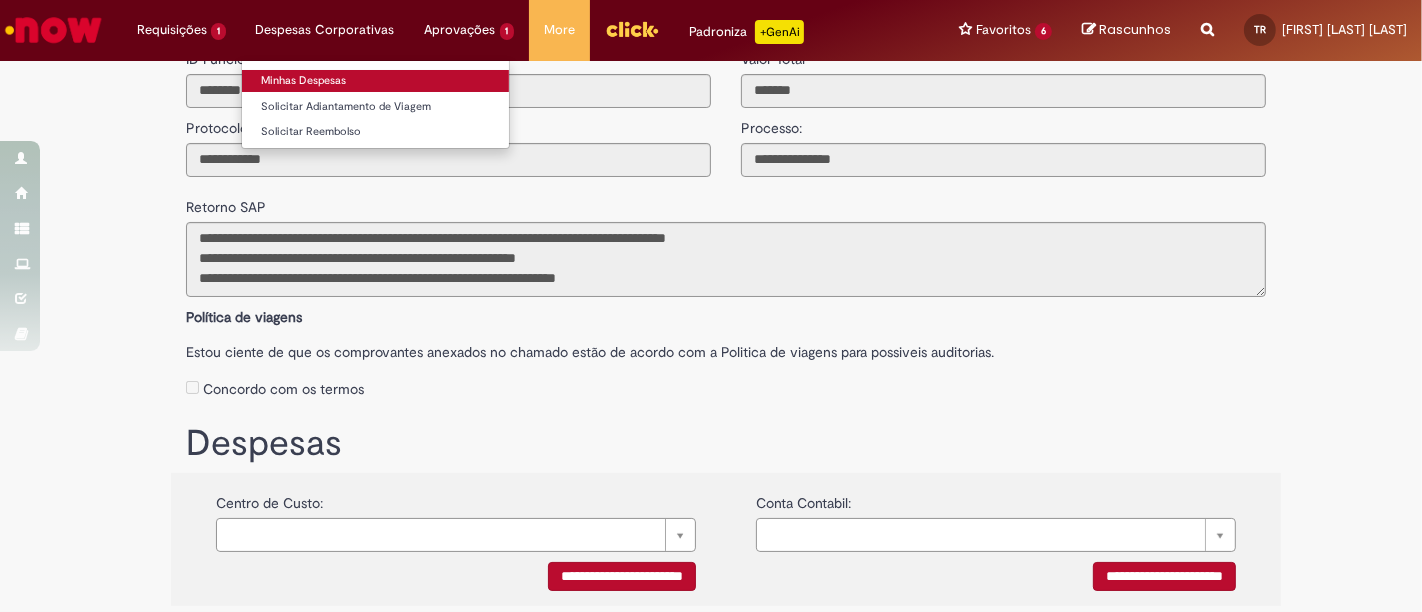 click on "Minhas Despesas" at bounding box center [375, 81] 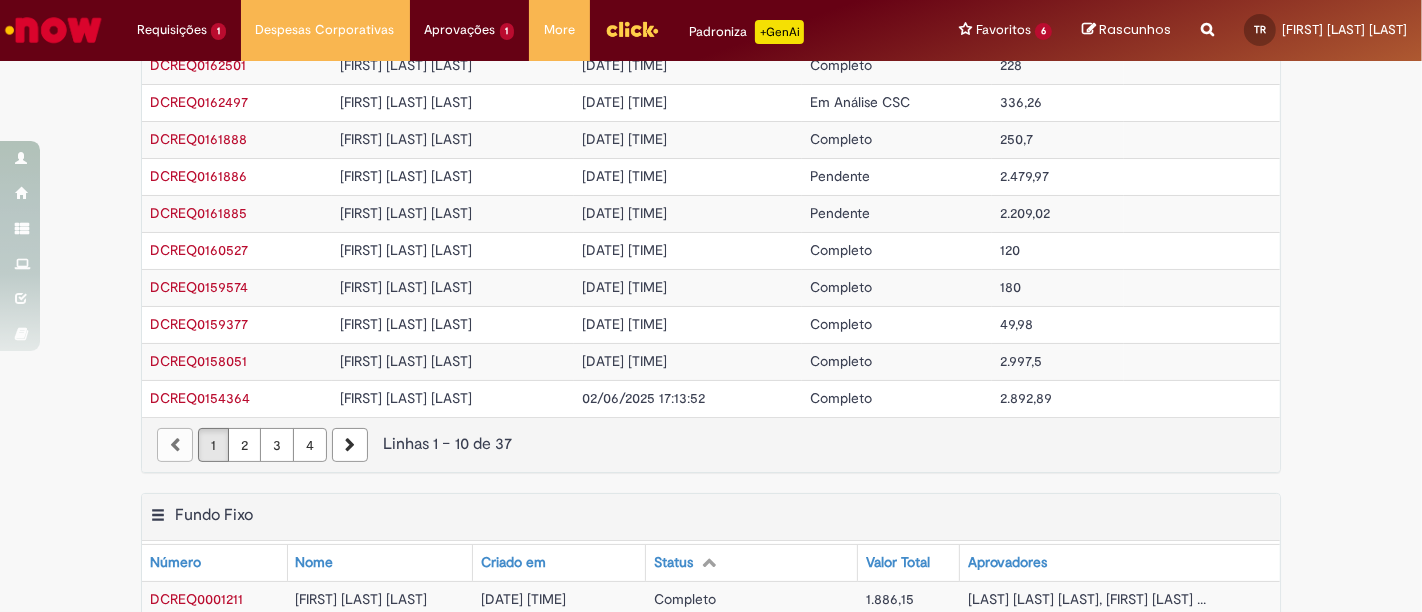 scroll, scrollTop: 0, scrollLeft: 0, axis: both 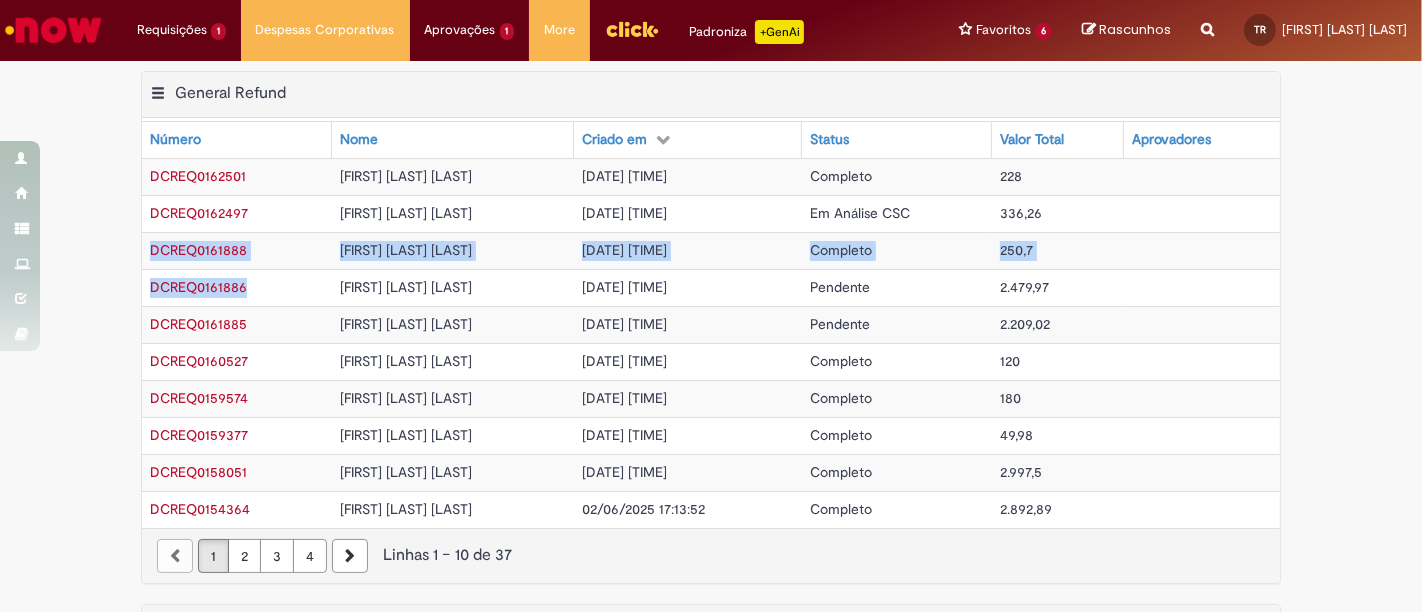 drag, startPoint x: 245, startPoint y: 291, endPoint x: 141, endPoint y: 253, distance: 110.724884 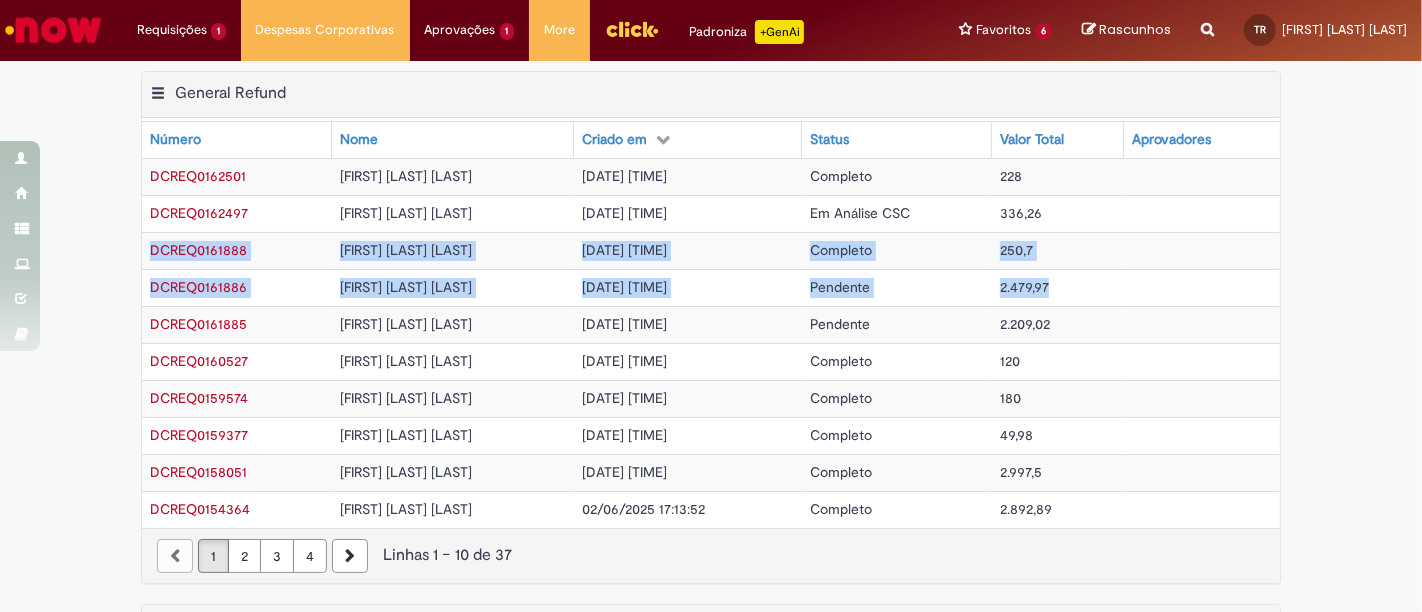 drag, startPoint x: 993, startPoint y: 283, endPoint x: 134, endPoint y: 244, distance: 859.8849 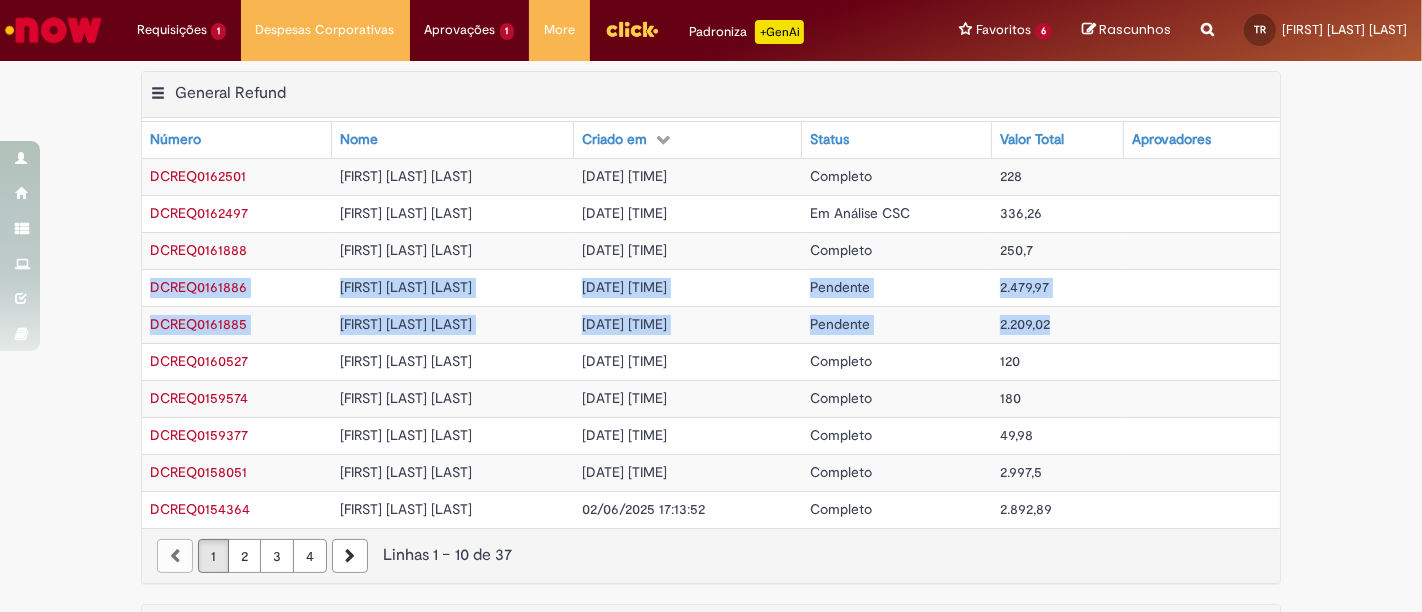 drag, startPoint x: 851, startPoint y: 326, endPoint x: 136, endPoint y: 290, distance: 715.9057 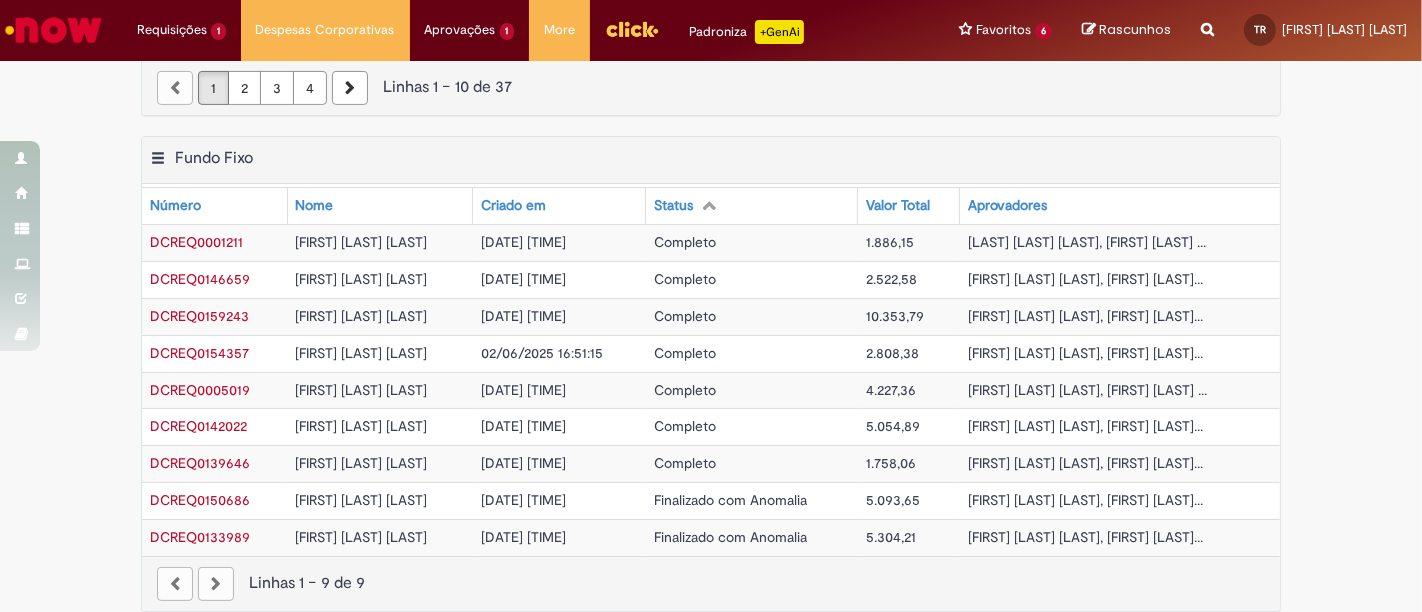 scroll, scrollTop: 817, scrollLeft: 0, axis: vertical 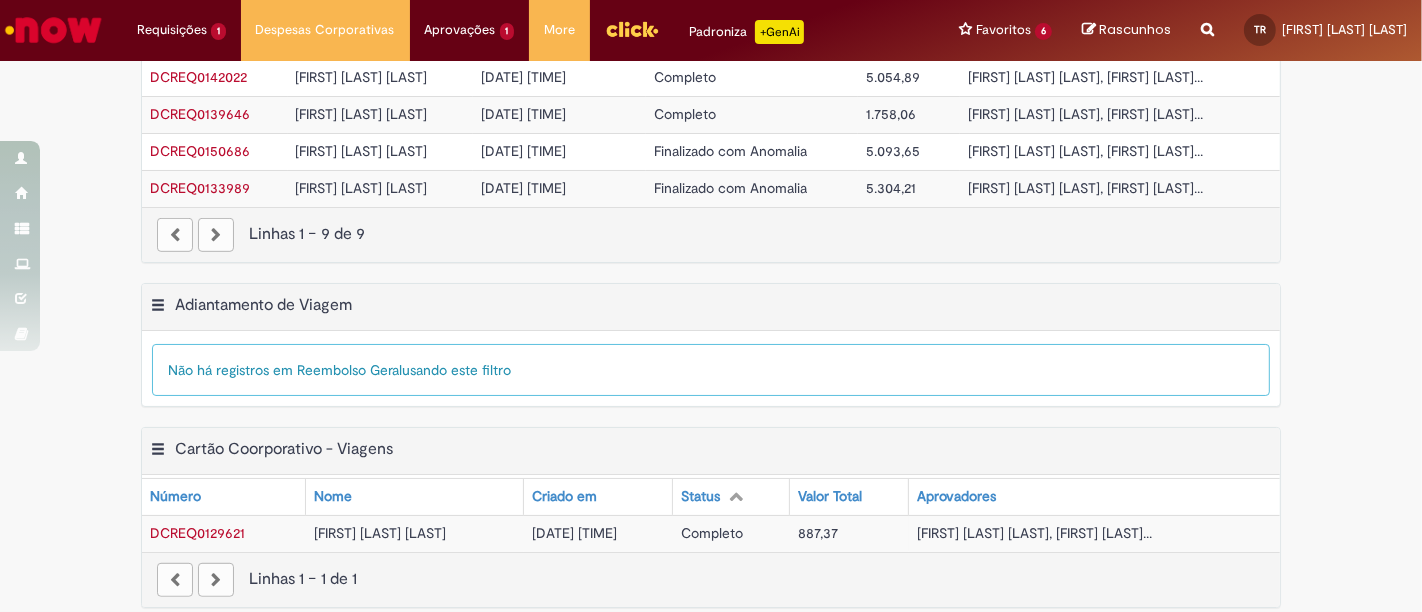 click on "Exportar como PDF   Exportar como Excel   Exportar como CSV
Adiantamento de Viagem Tabela - Página 1
Mostrar filtro       Tudo     >   Funcionário é Thais Alves Lima Reis     >   Processo = Adiantamento de Viagem
Não há registros em Reembolso Geral  usando este filtro" at bounding box center [711, 355] 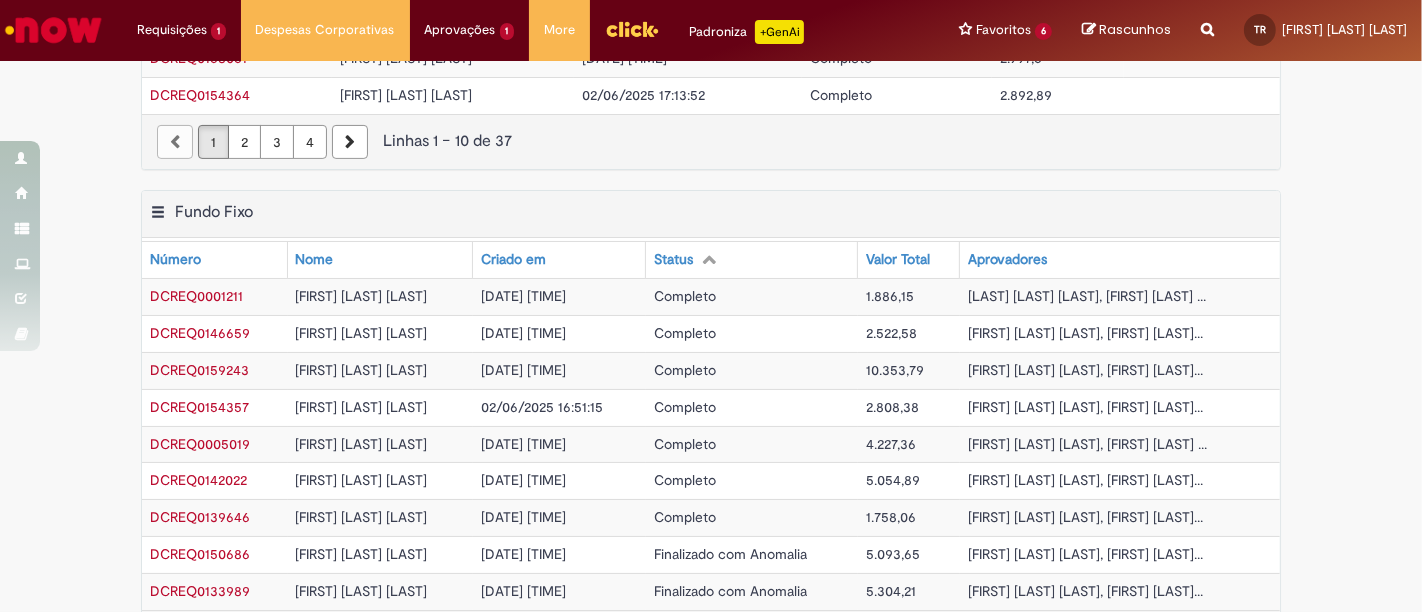 scroll, scrollTop: 459, scrollLeft: 0, axis: vertical 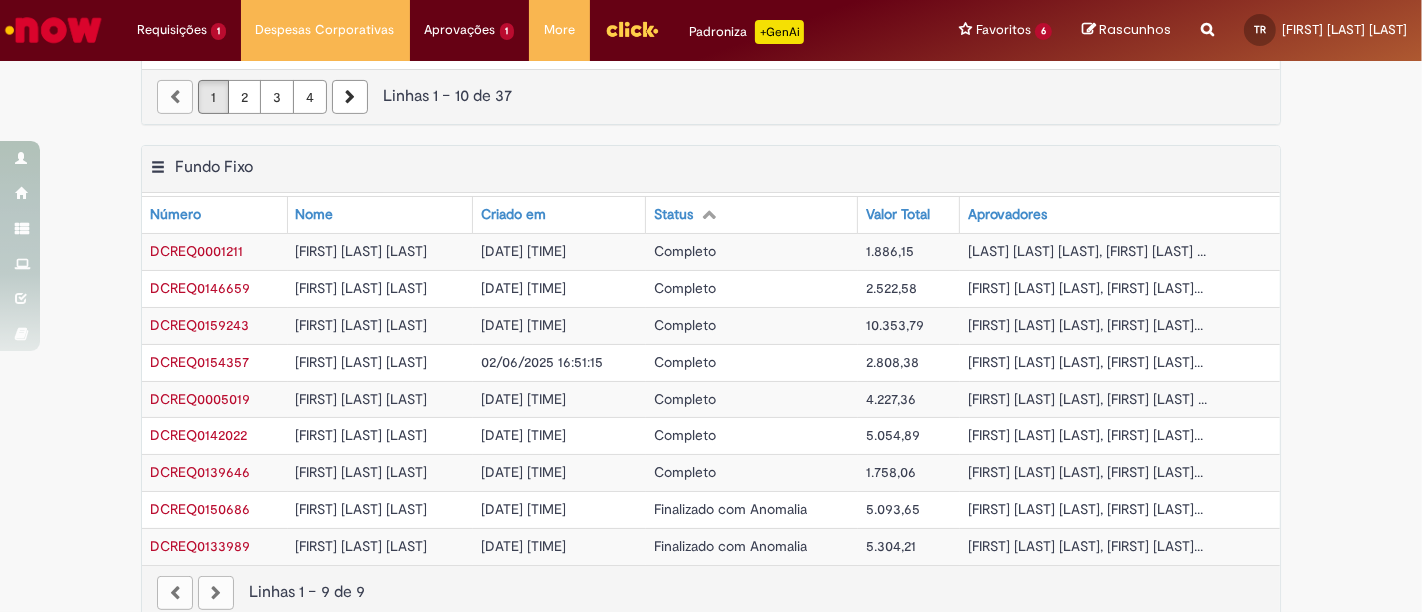 click on "Criado em" at bounding box center (559, 215) 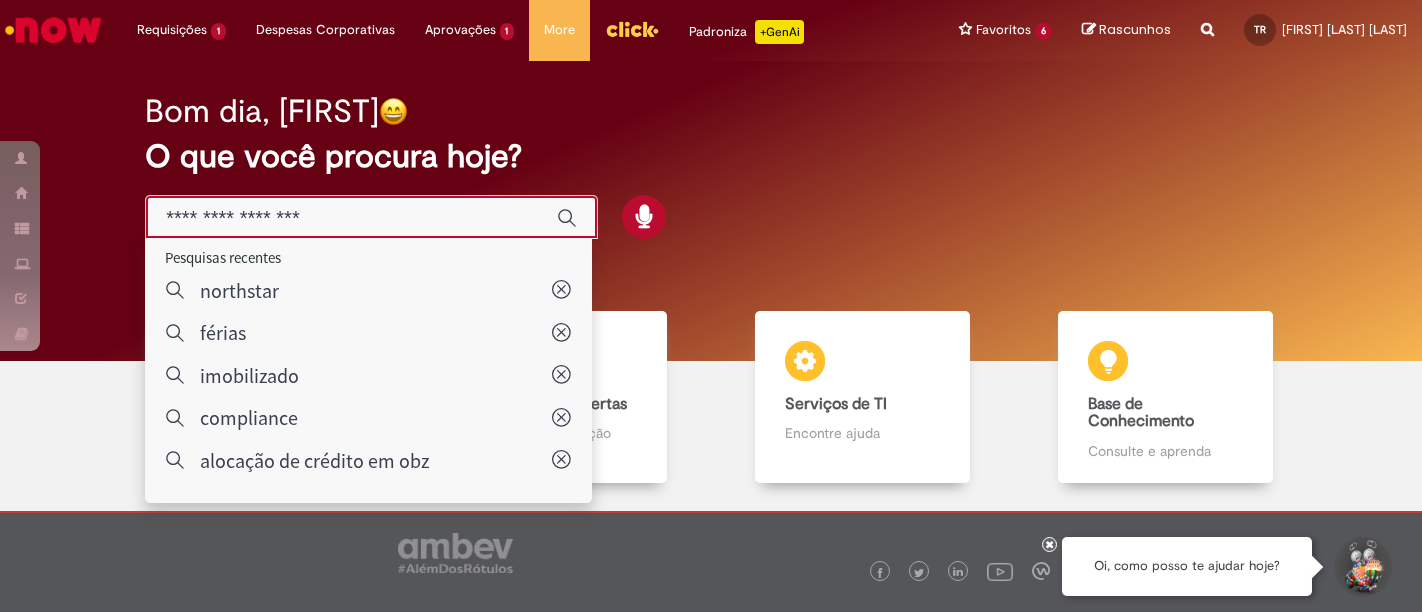 scroll, scrollTop: 0, scrollLeft: 0, axis: both 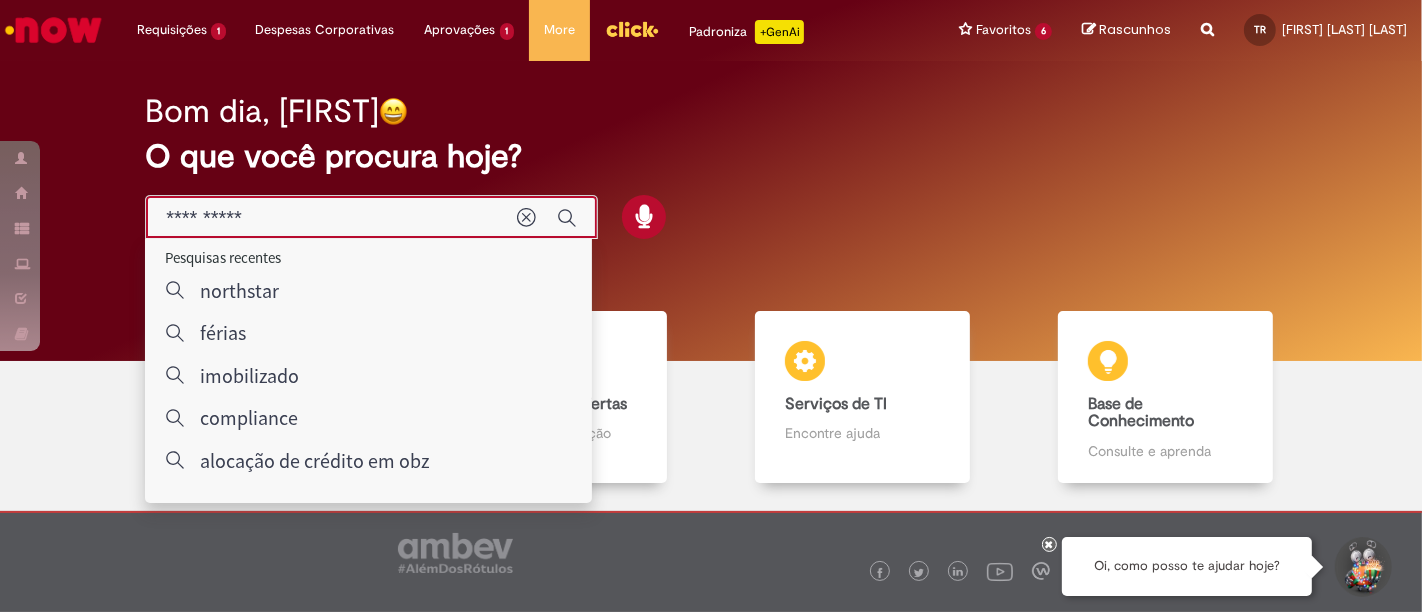 type on "**********" 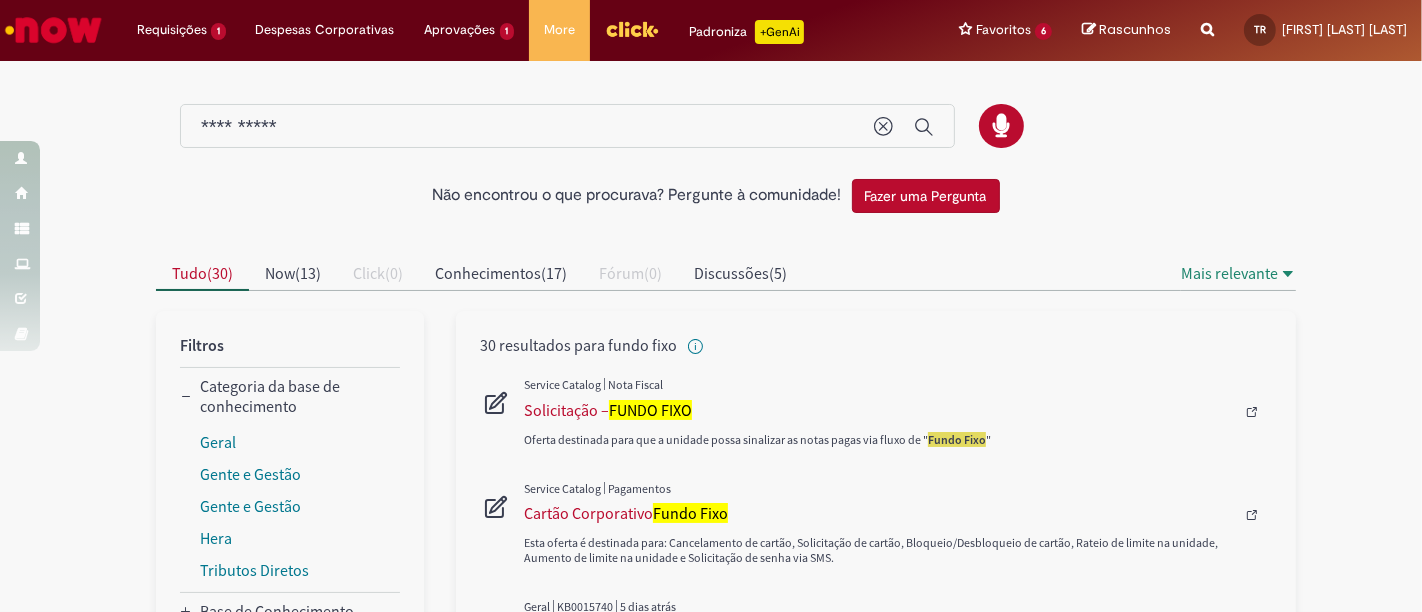 scroll, scrollTop: 111, scrollLeft: 0, axis: vertical 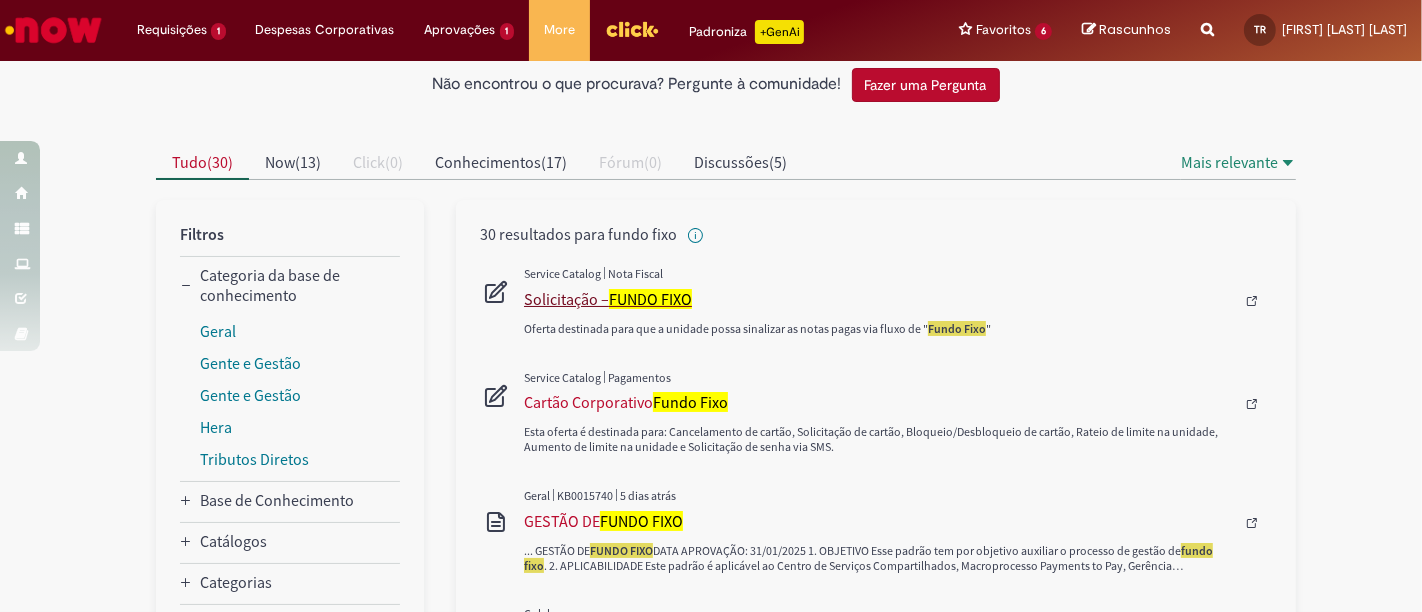 click on "Solicitação –  FUNDO FIXO" at bounding box center (879, 299) 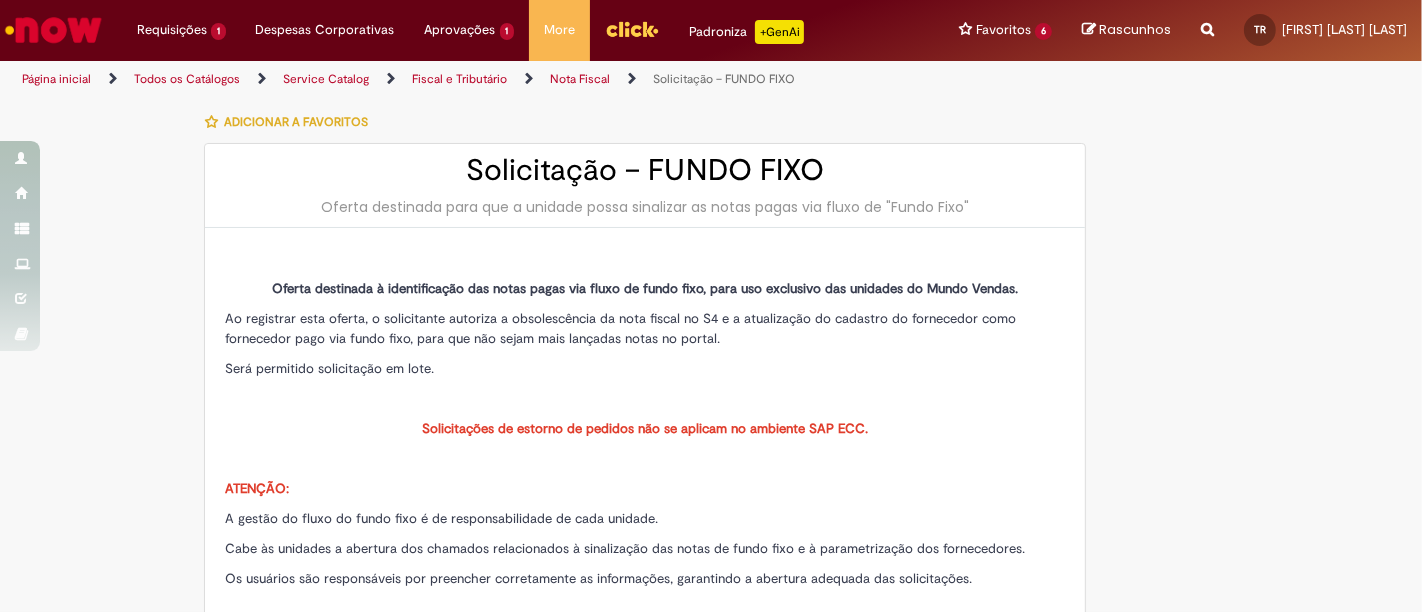 scroll, scrollTop: 612, scrollLeft: 0, axis: vertical 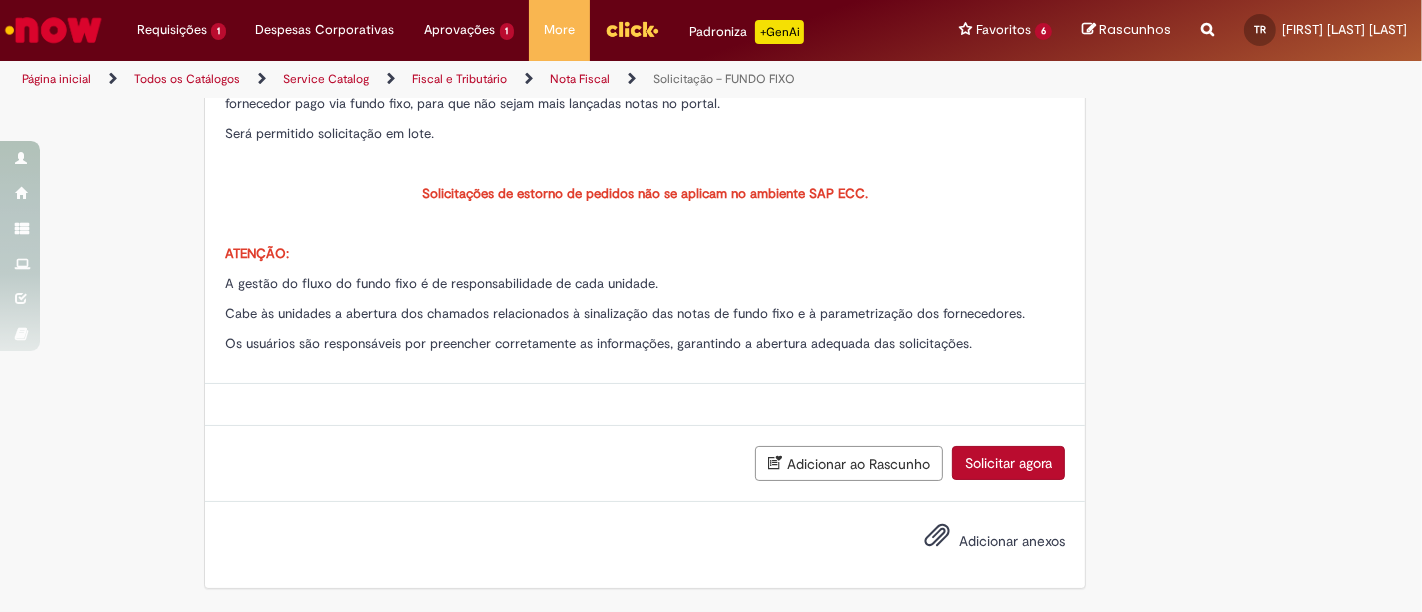 click on "Solicitar agora" at bounding box center [1008, 463] 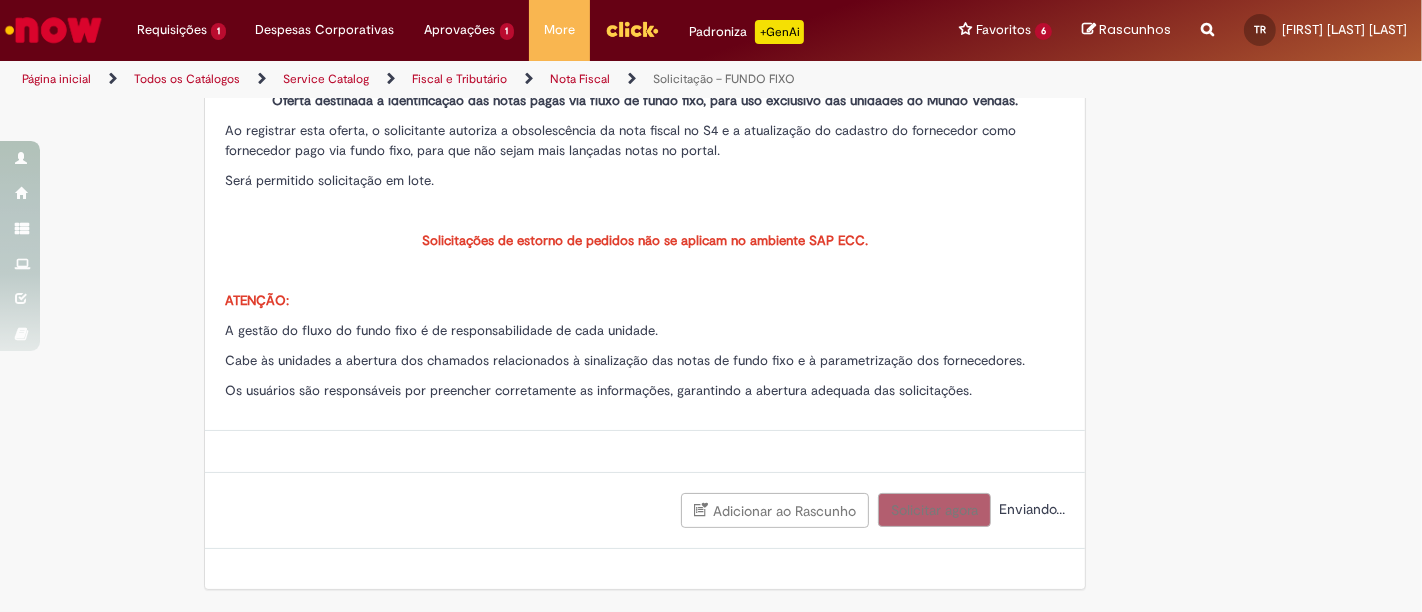 scroll, scrollTop: 566, scrollLeft: 0, axis: vertical 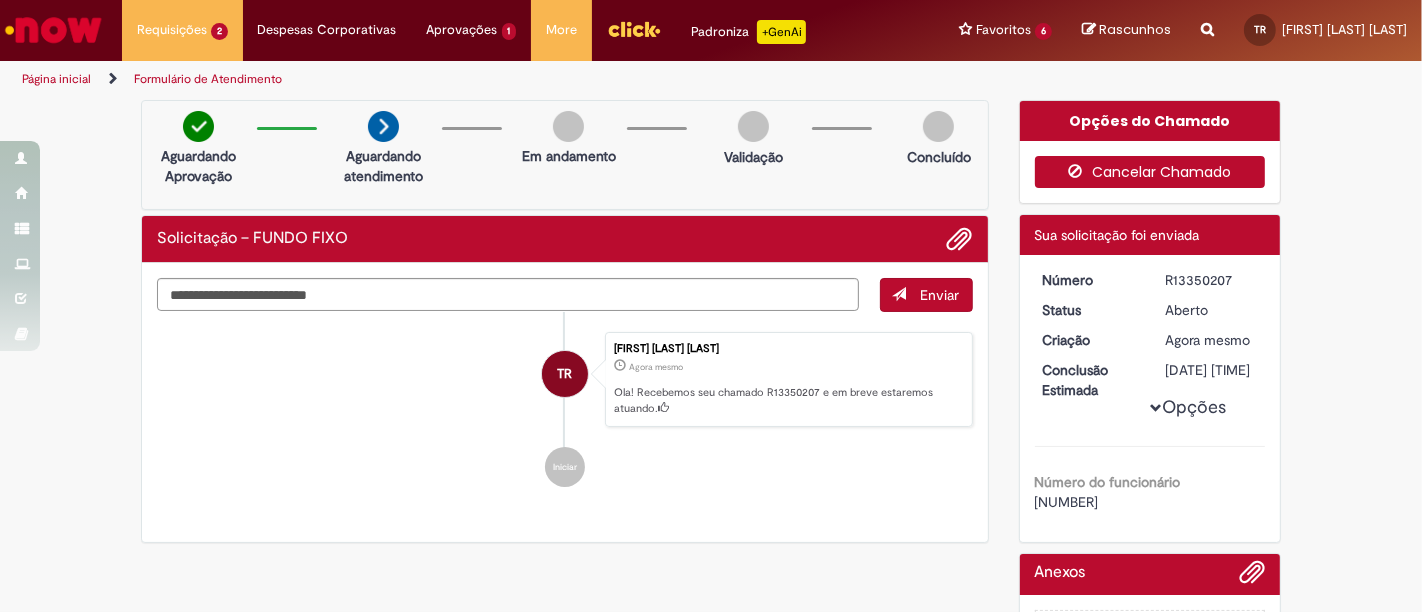 click on "Cancelar Chamado" at bounding box center (1150, 172) 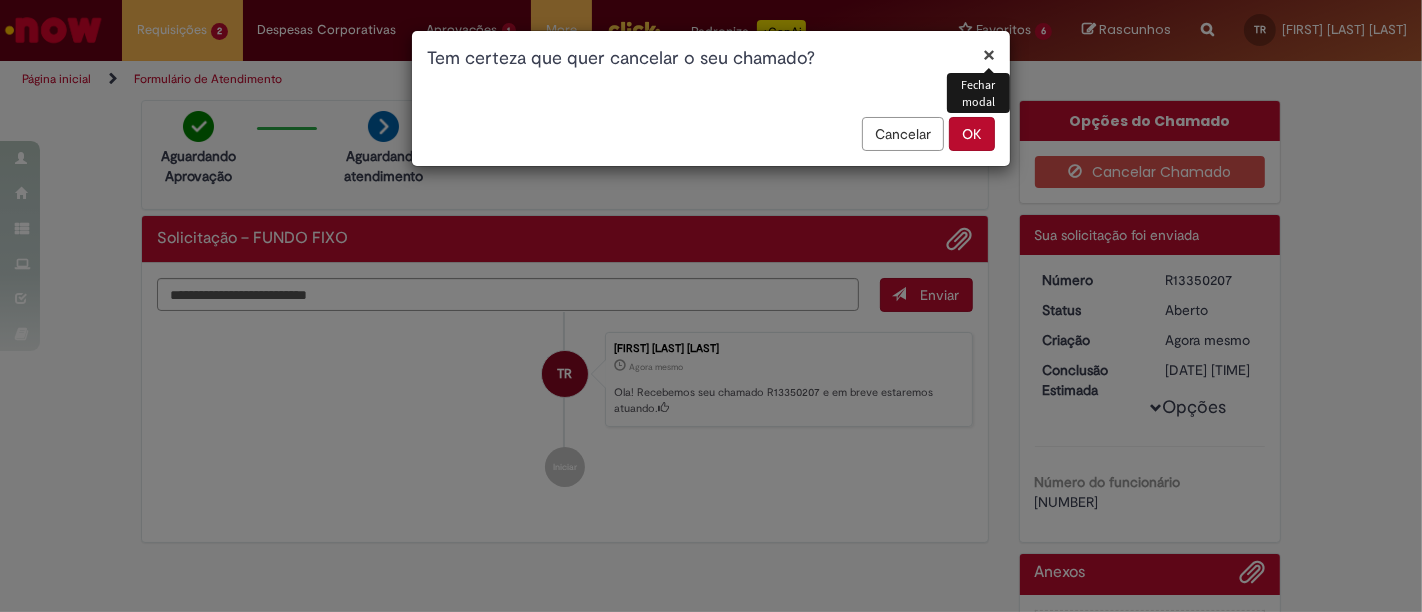 click on "OK" at bounding box center [972, 134] 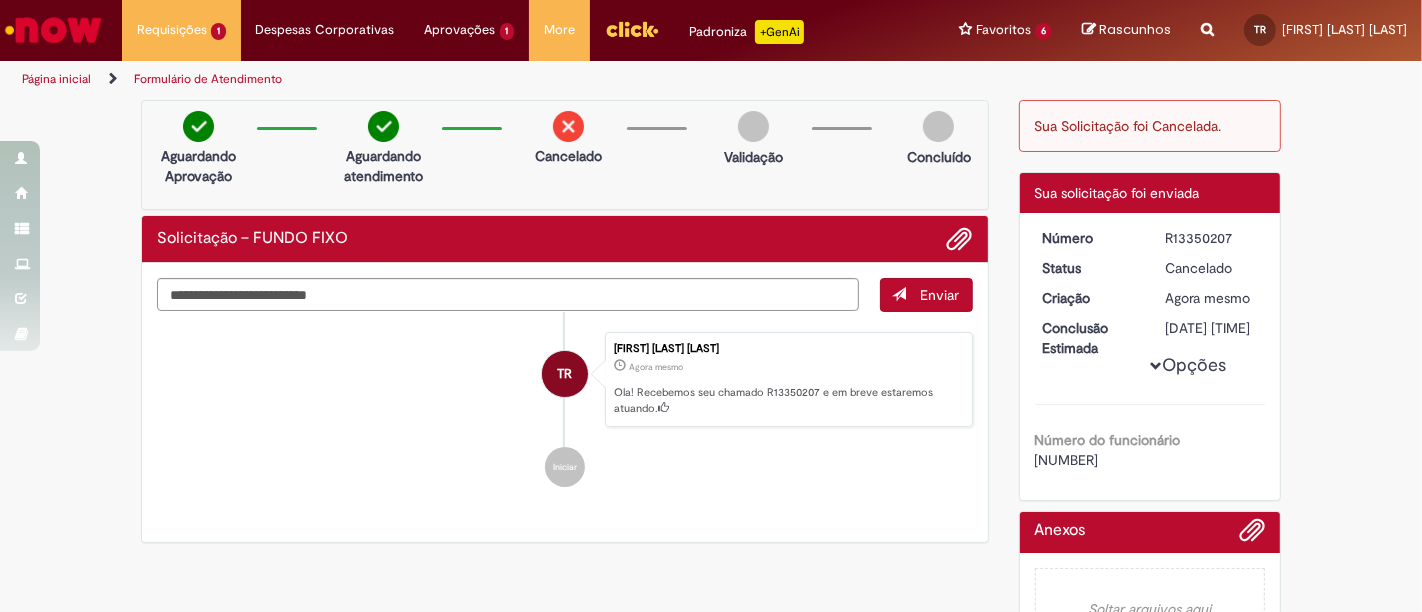 click at bounding box center (53, 30) 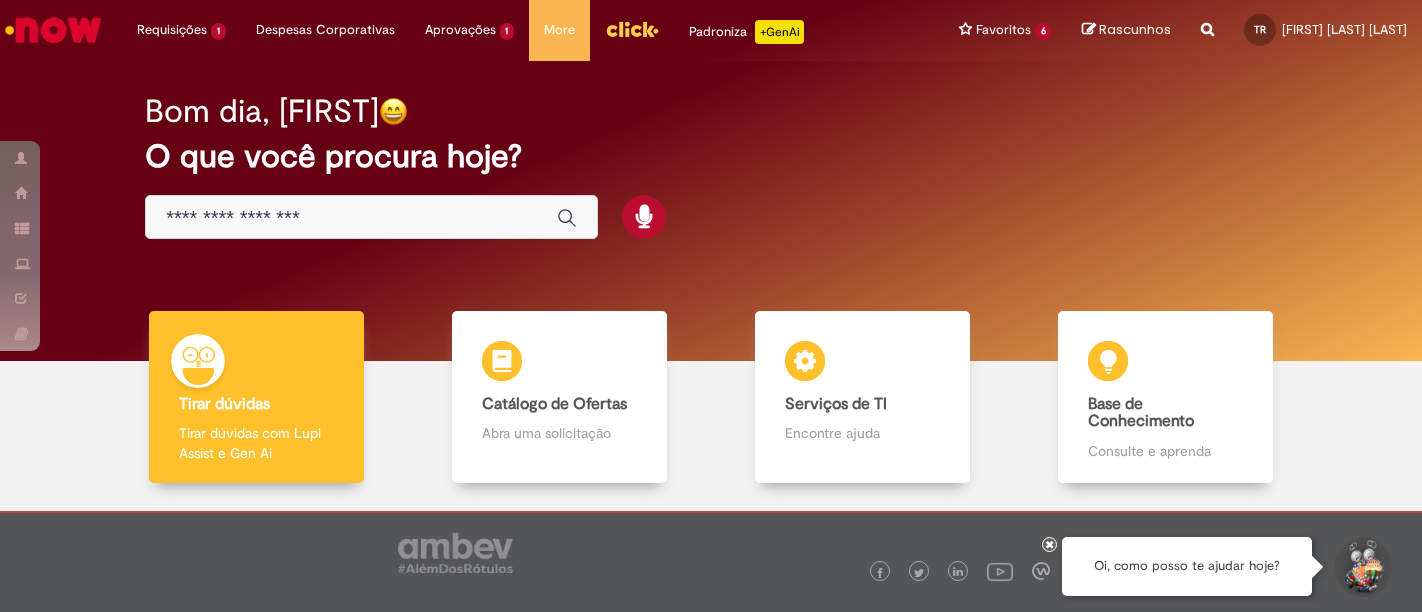 scroll, scrollTop: 0, scrollLeft: 0, axis: both 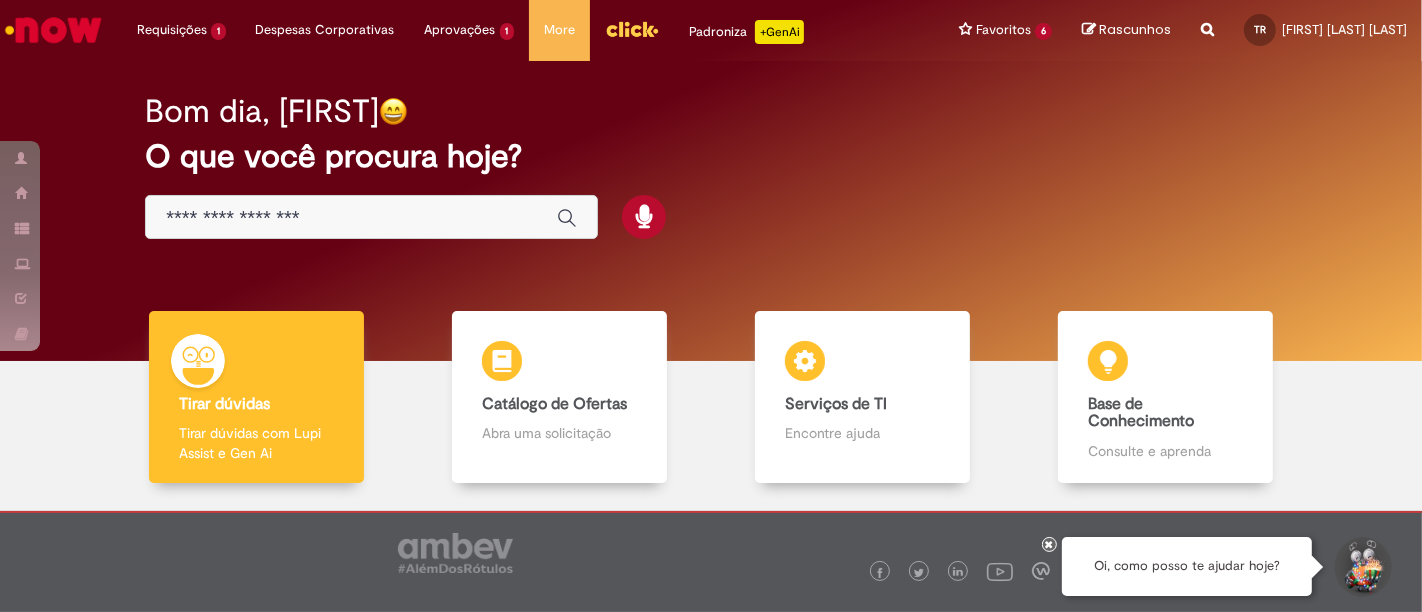 click at bounding box center [351, 218] 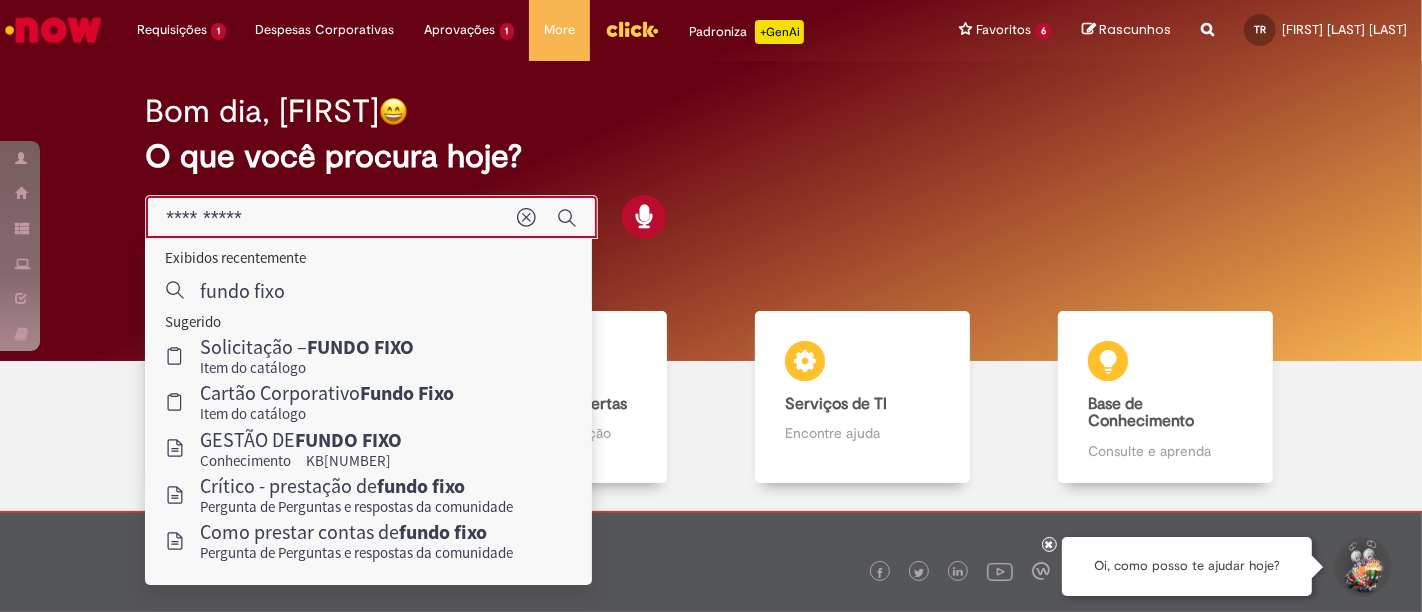 type on "**********" 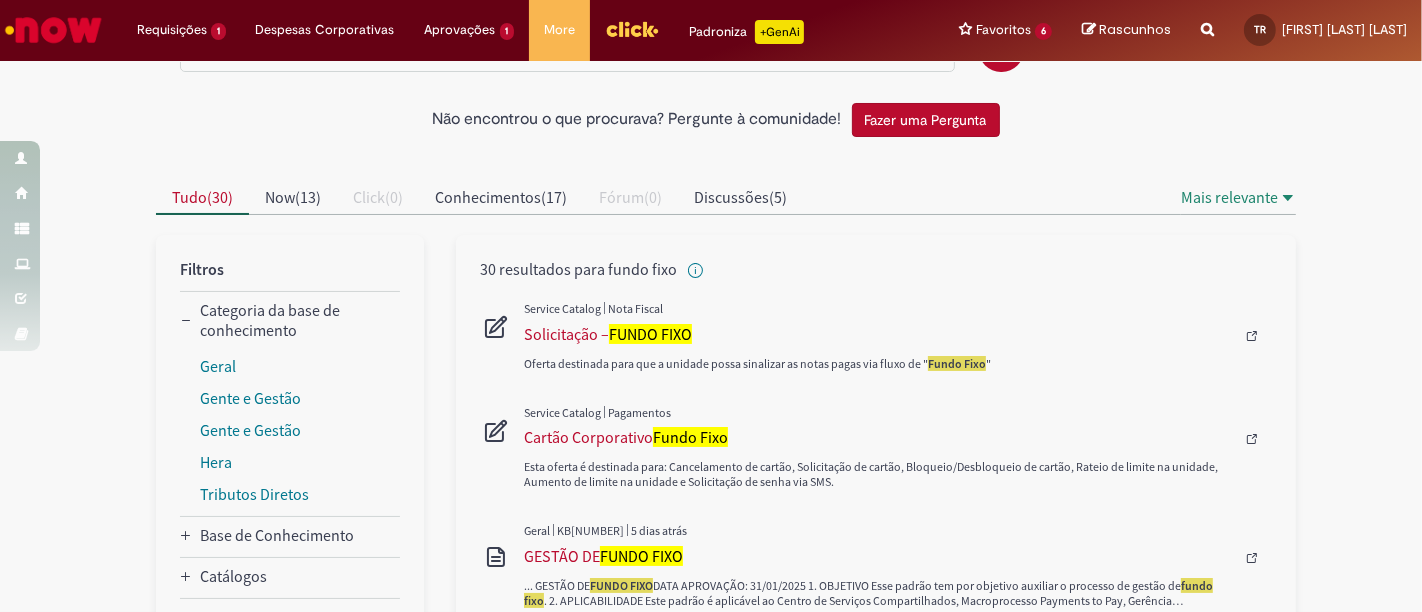 scroll, scrollTop: 111, scrollLeft: 0, axis: vertical 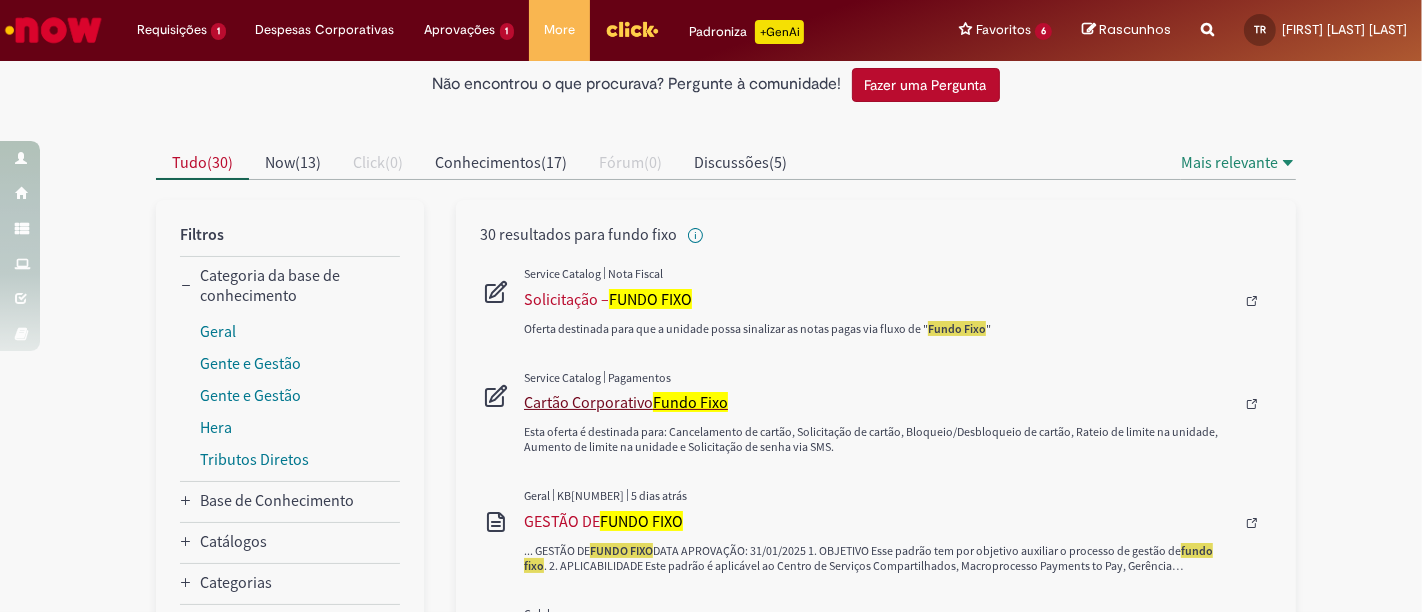 click on "Cartão Corporativo  Fundo Fixo" at bounding box center [879, 402] 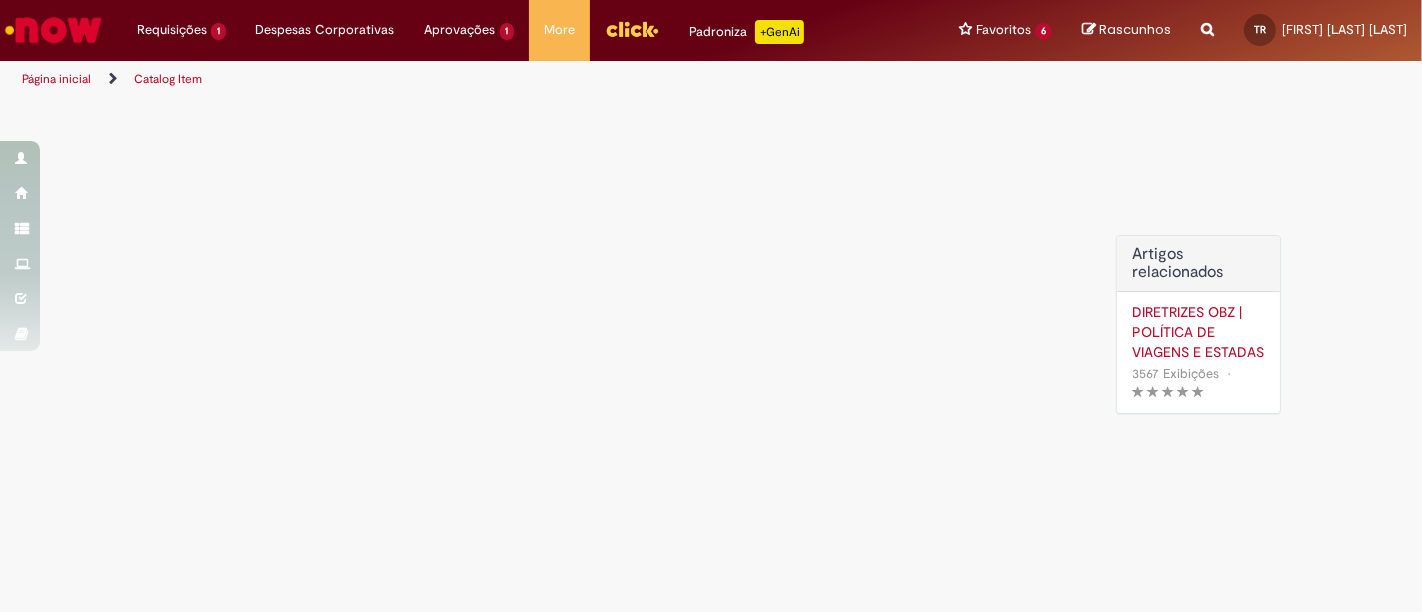 scroll, scrollTop: 0, scrollLeft: 0, axis: both 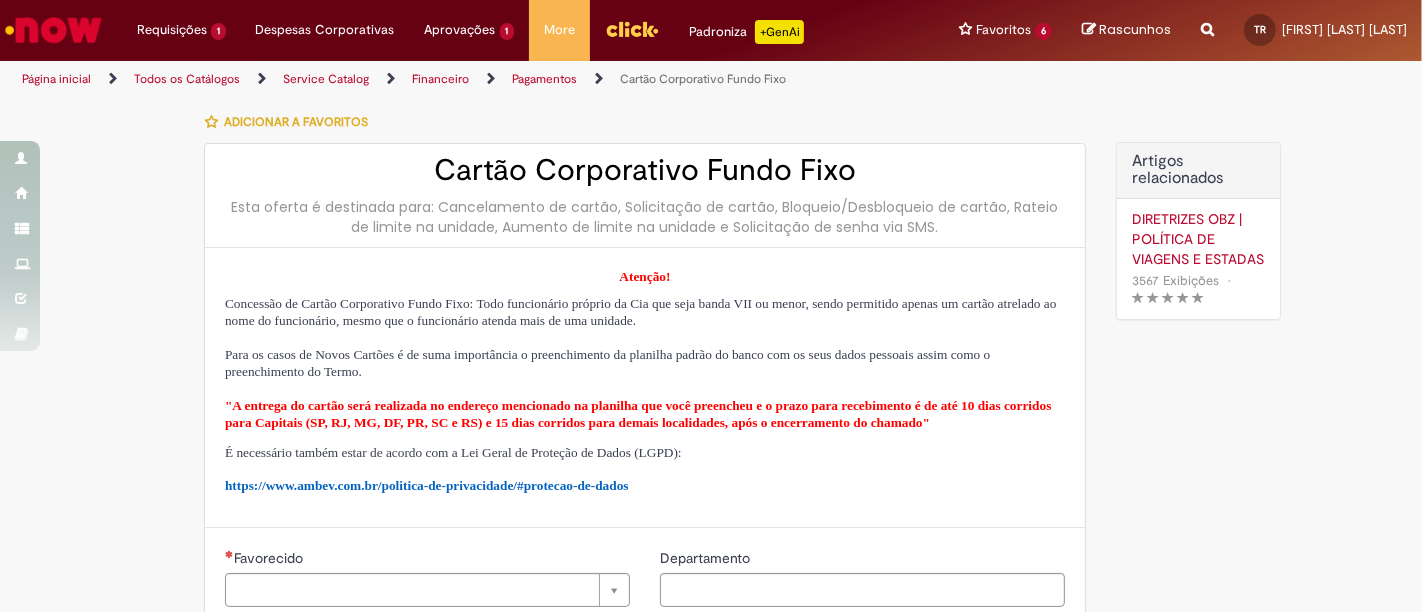 type on "********" 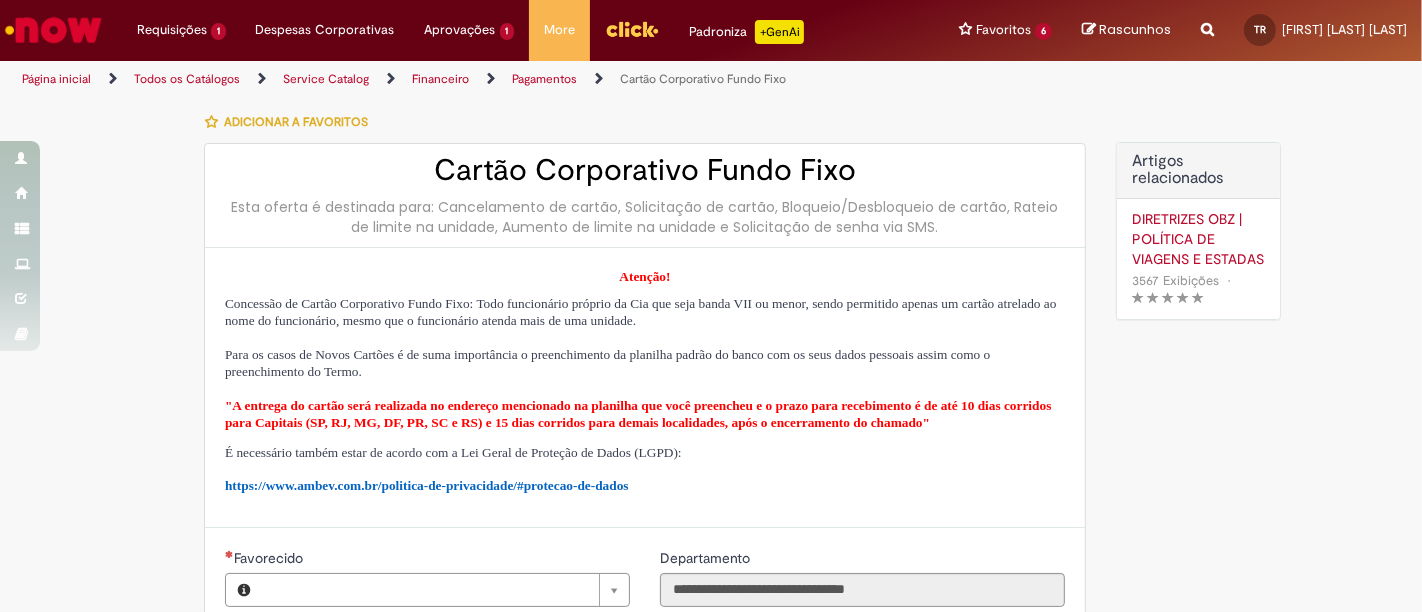 type on "**********" 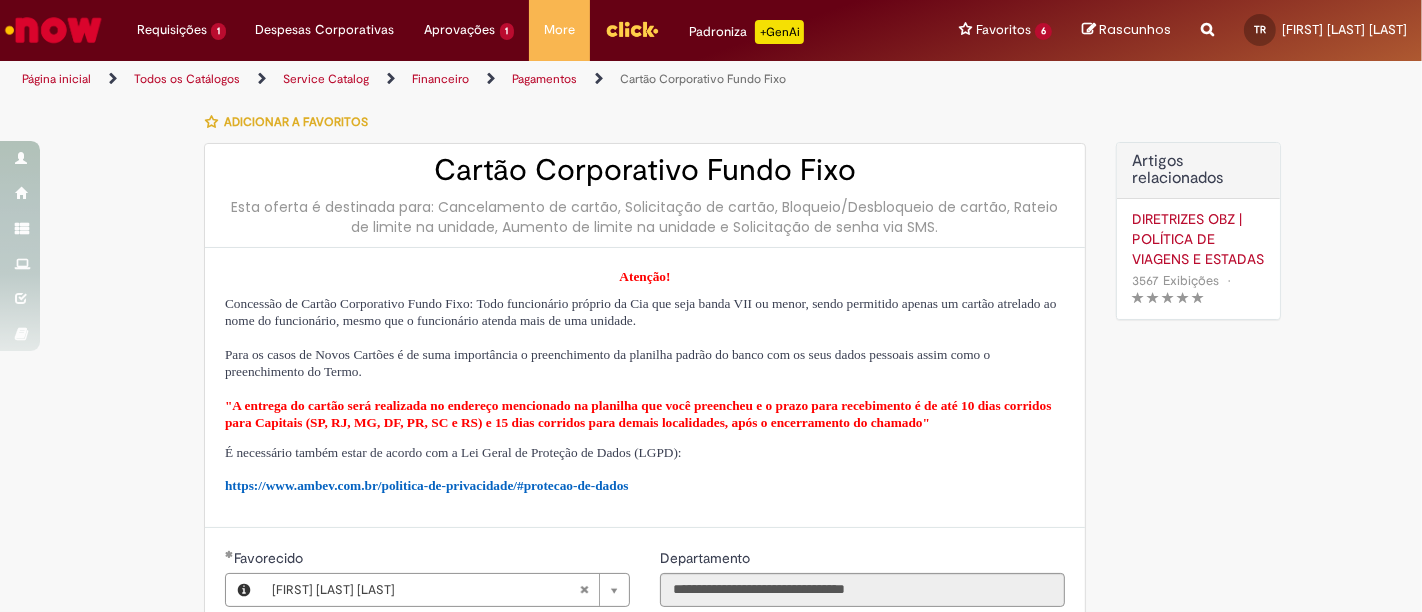scroll, scrollTop: 555, scrollLeft: 0, axis: vertical 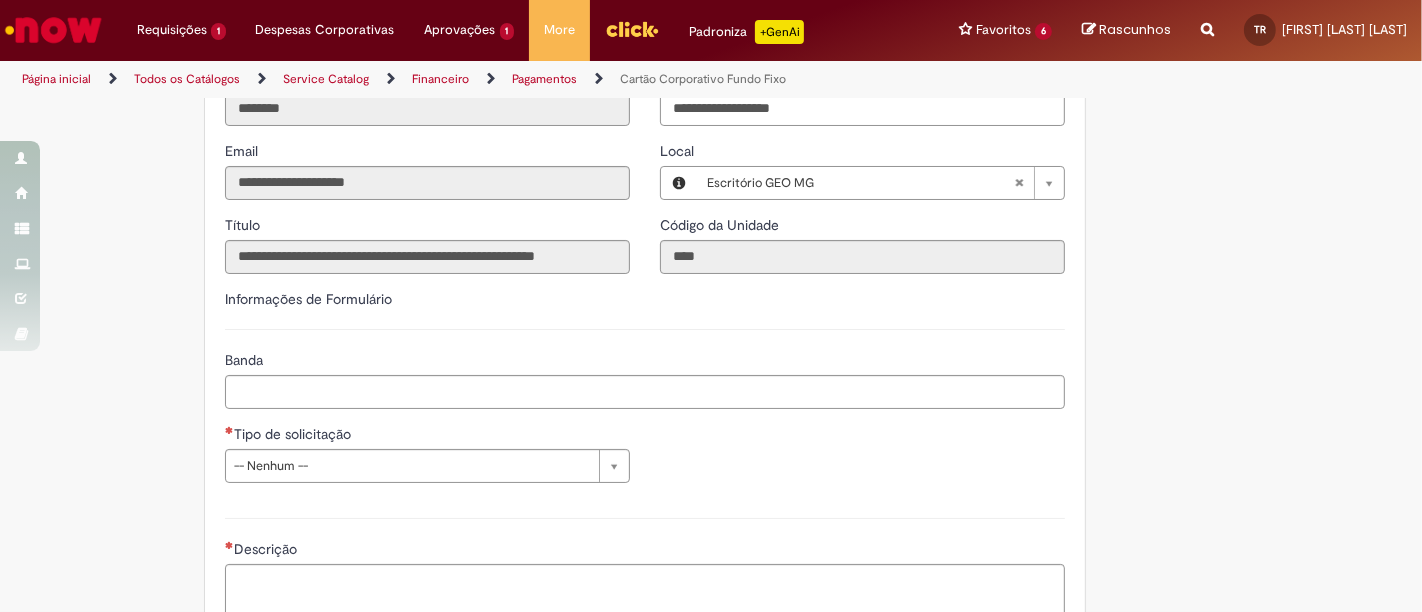 type on "**********" 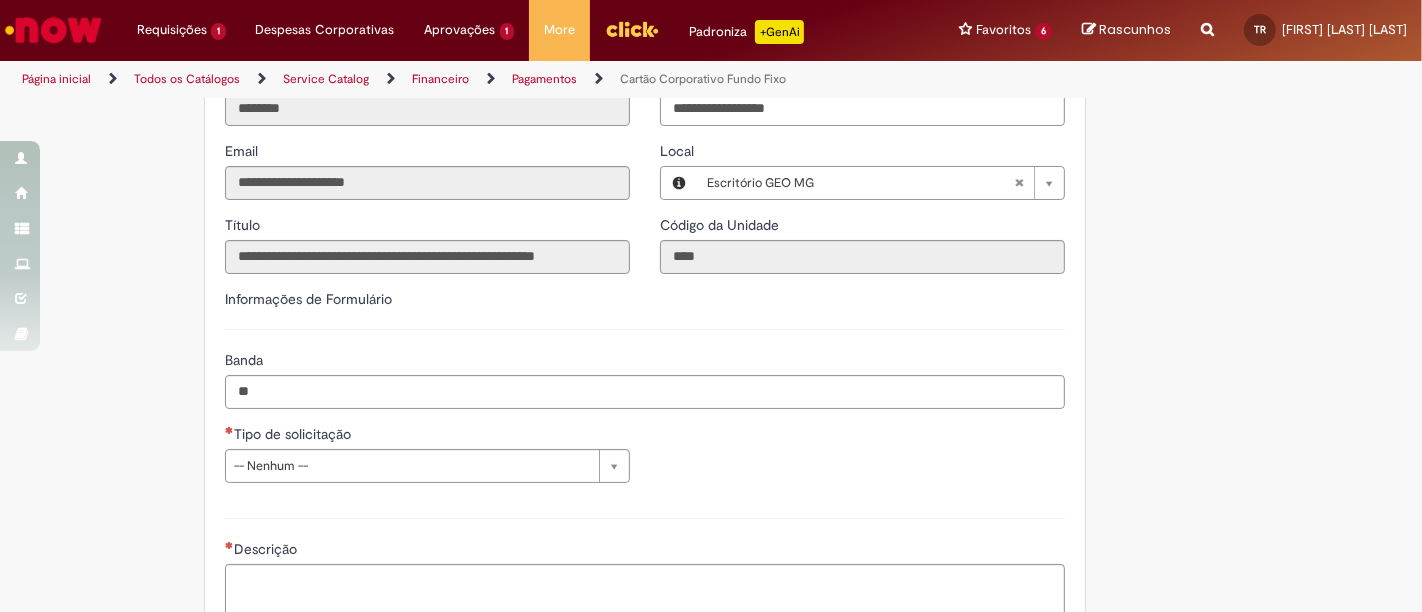 type on "**********" 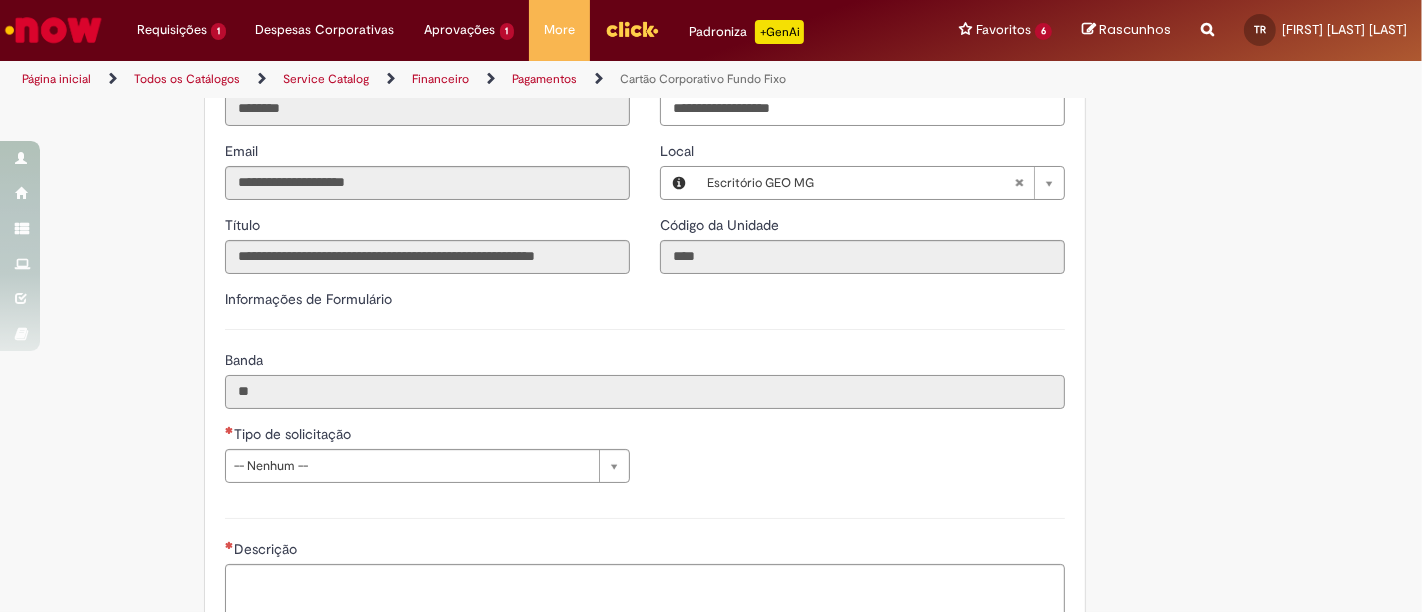 click on "**" at bounding box center (645, 392) 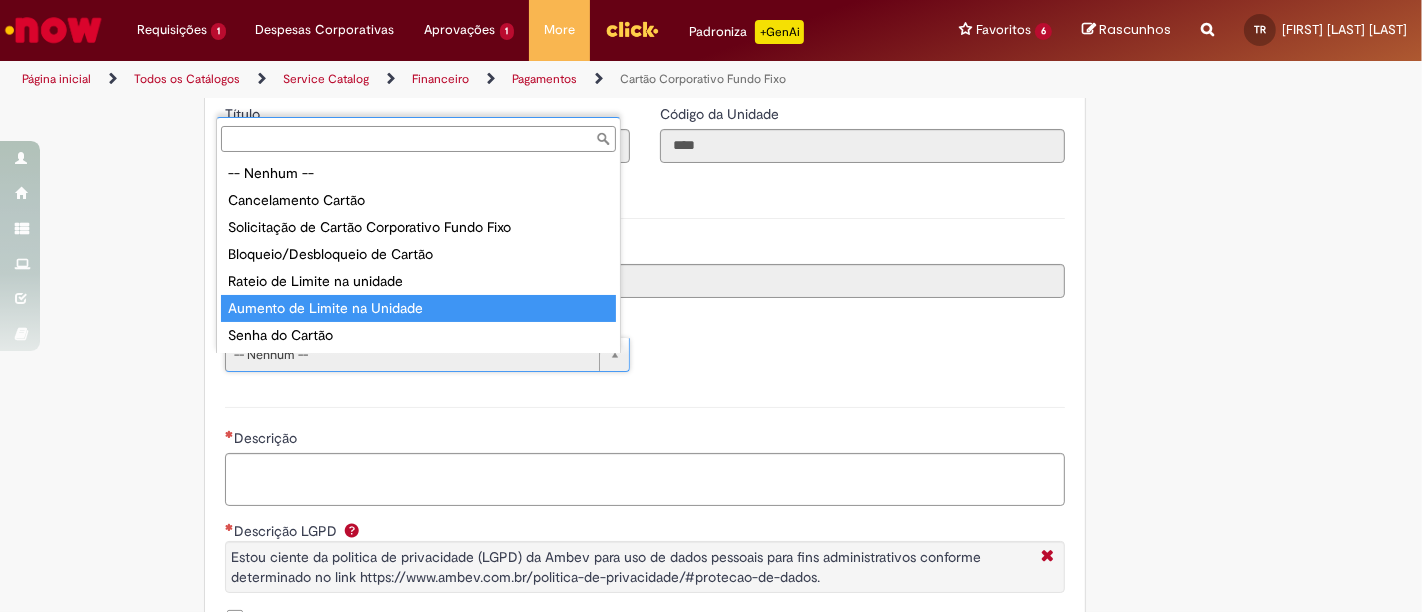 type on "**********" 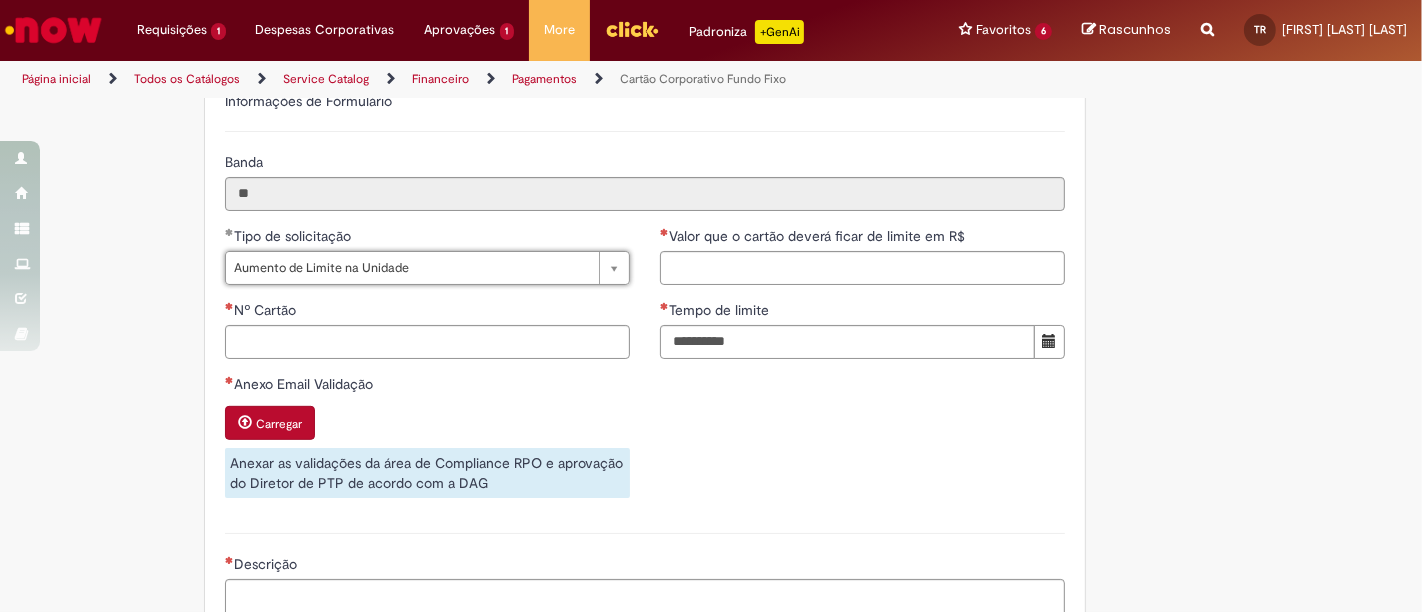 scroll, scrollTop: 888, scrollLeft: 0, axis: vertical 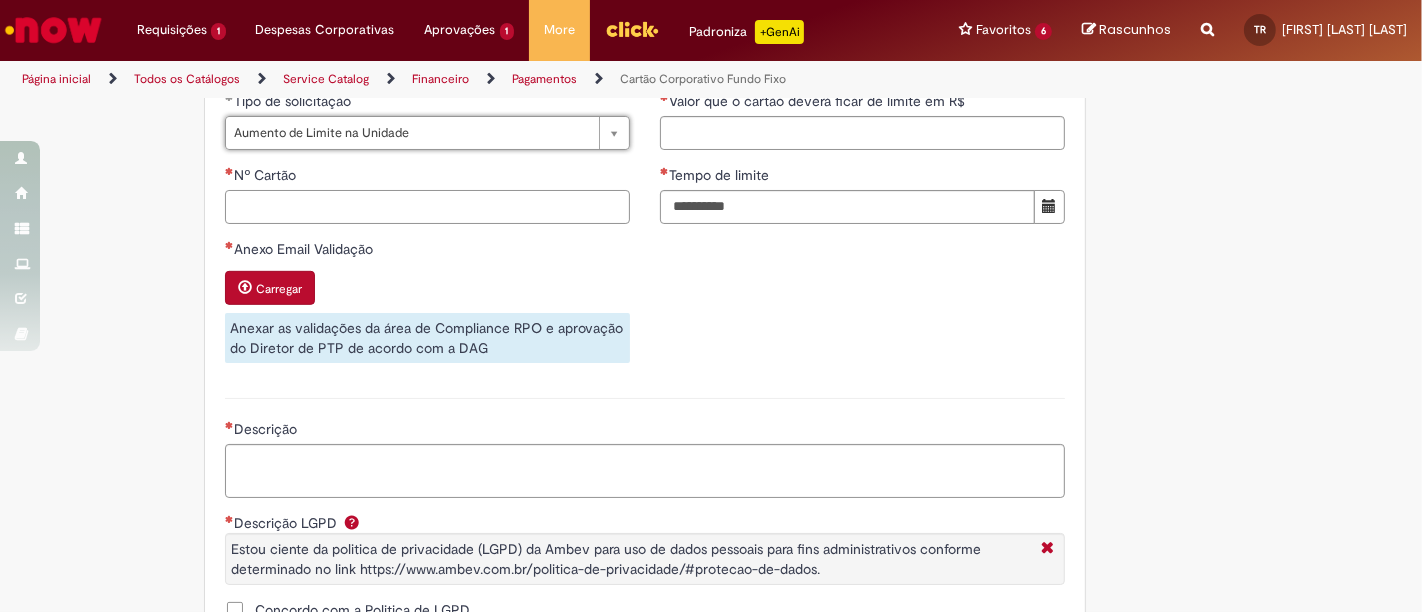 click on "Nº Cartão" at bounding box center [427, 207] 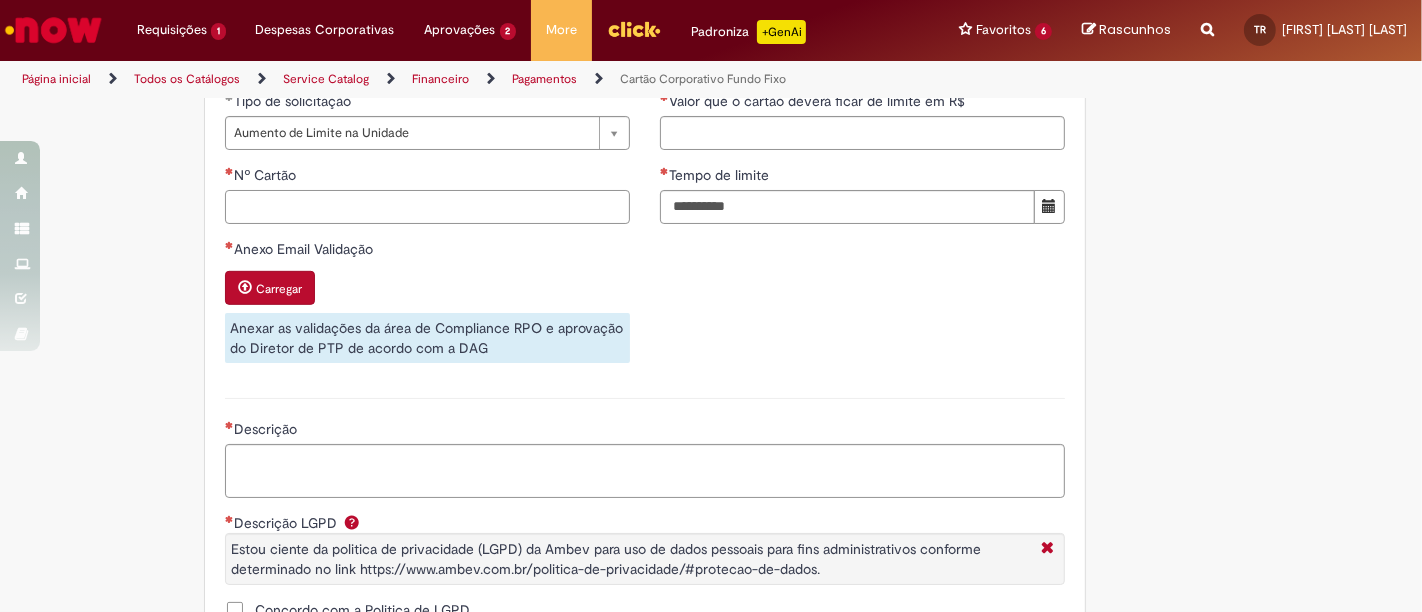 paste on "**********" 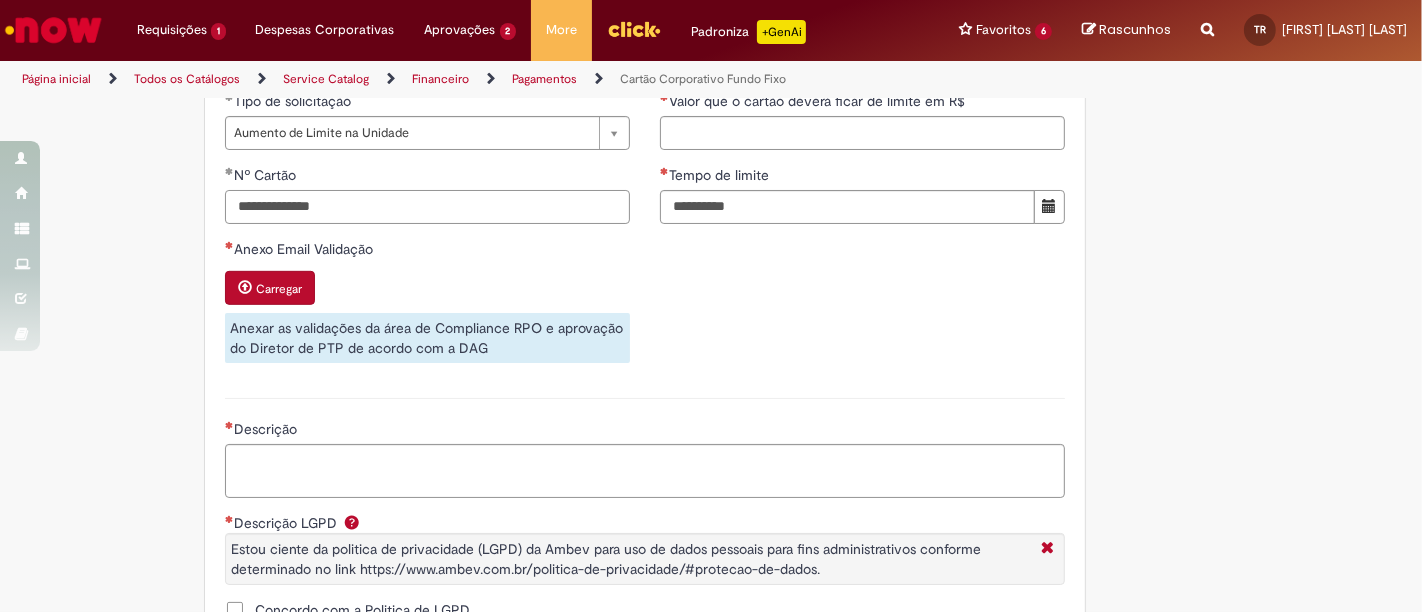type on "**********" 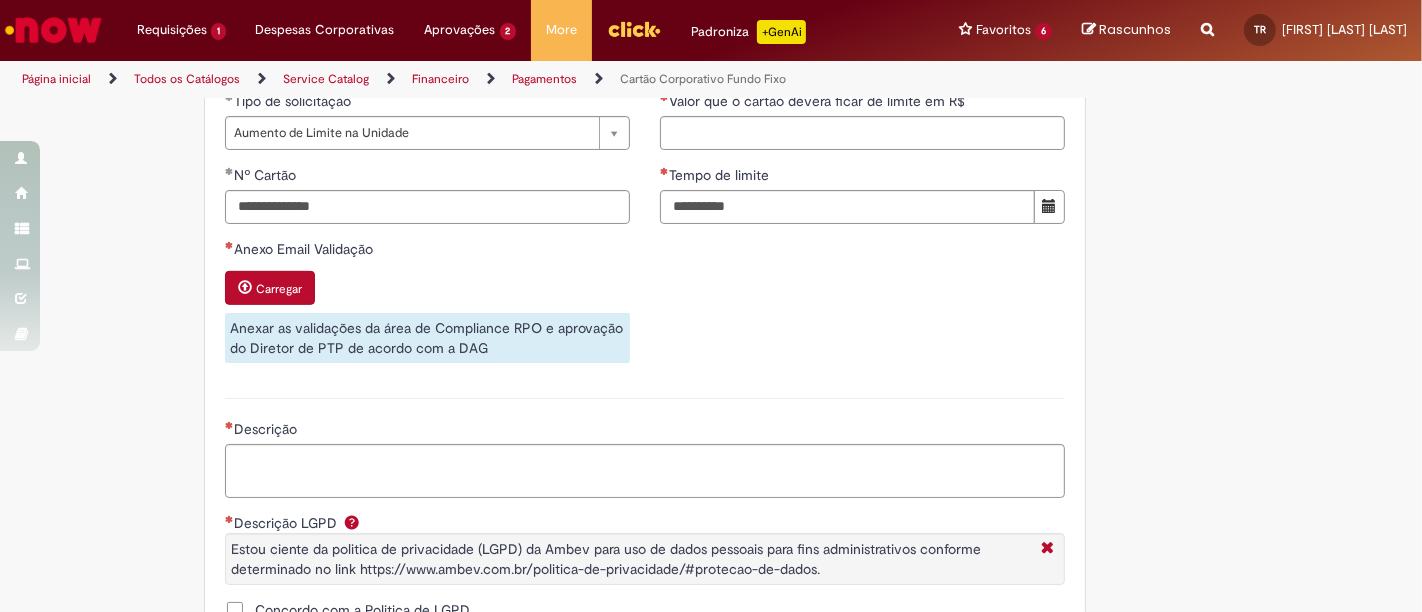 click at bounding box center (1049, 207) 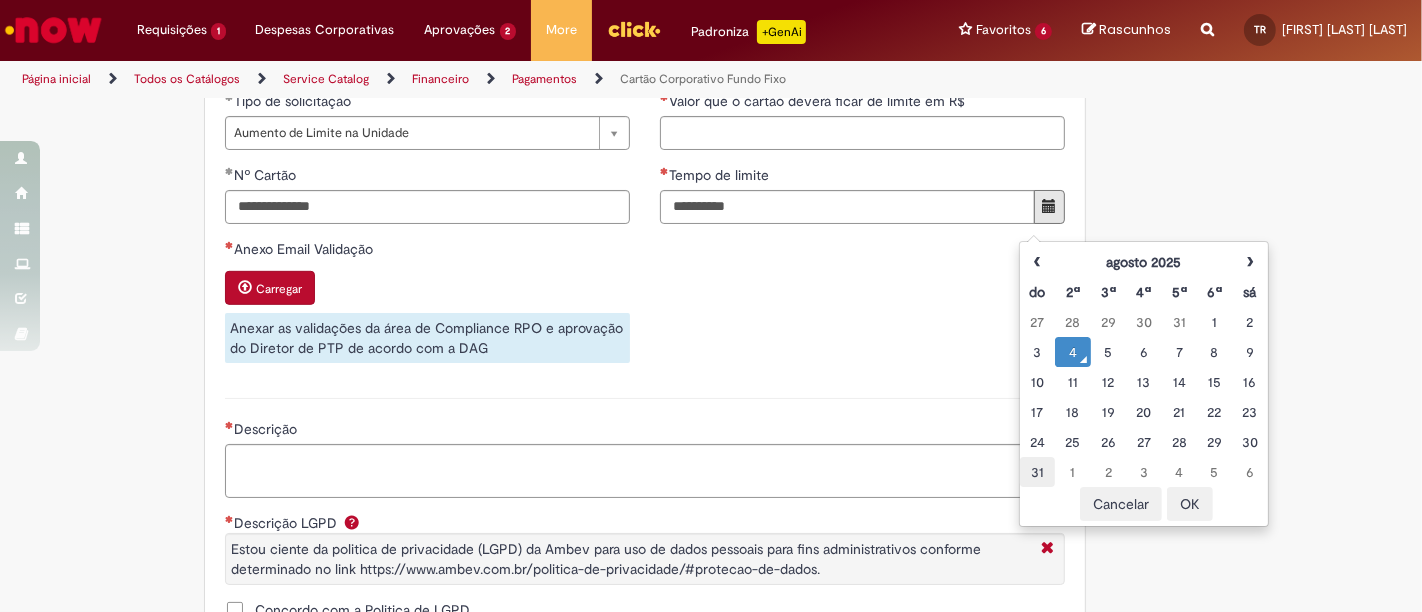 click on "31" at bounding box center (1037, 472) 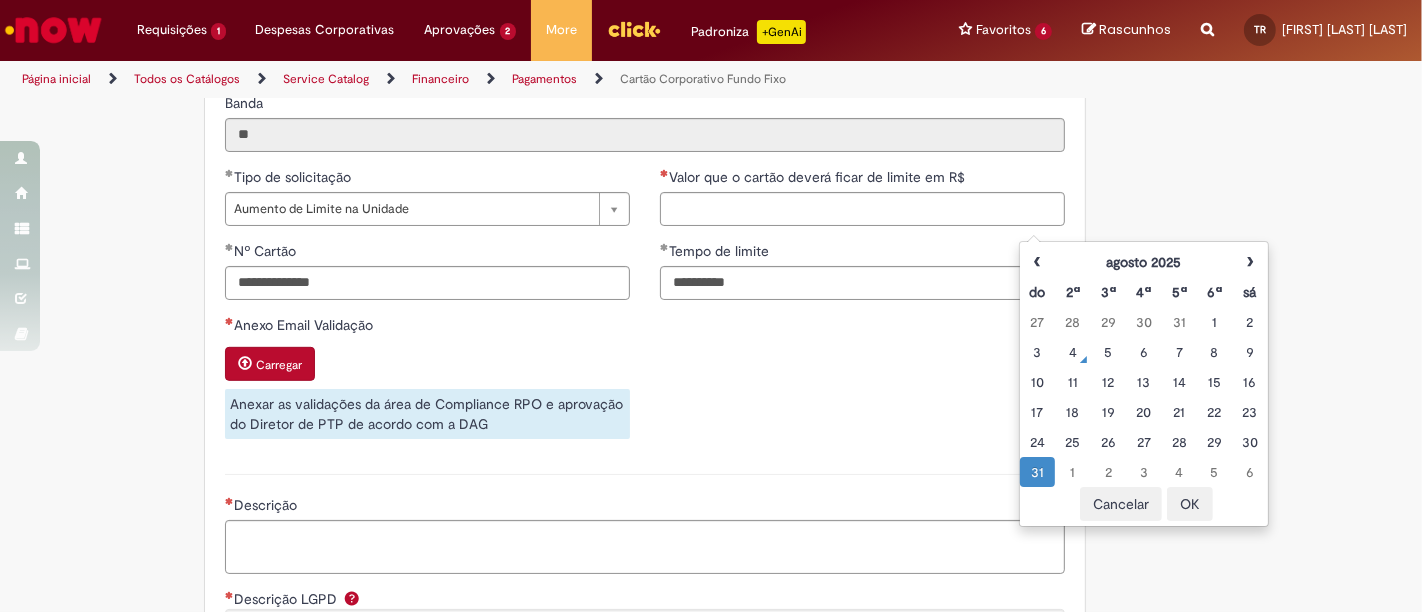 scroll, scrollTop: 777, scrollLeft: 0, axis: vertical 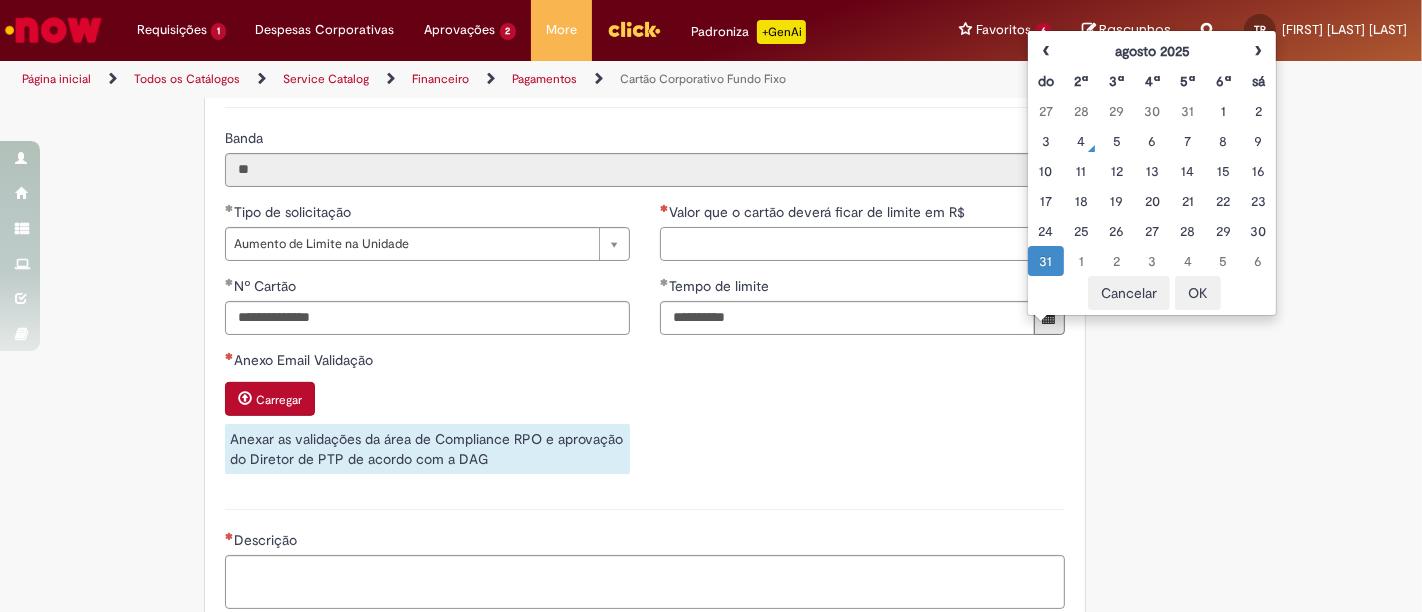 click on "Valor que o cartão deverá ficar de limite em R$" at bounding box center [862, 244] 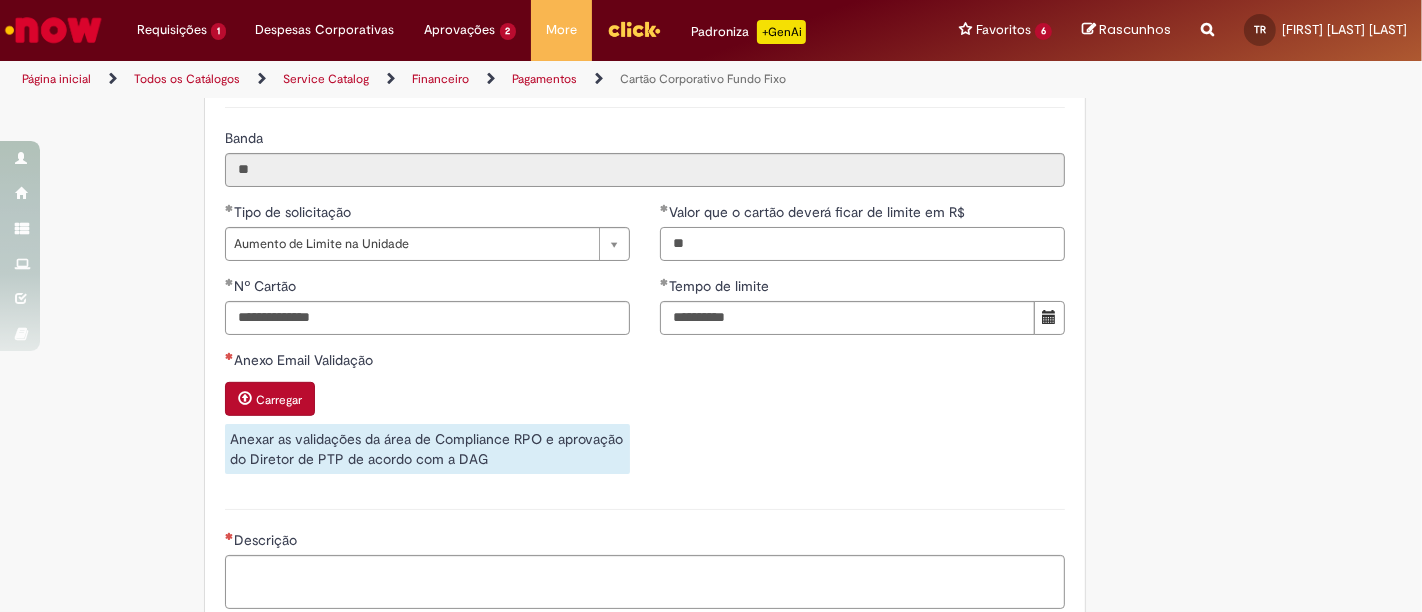 type on "*" 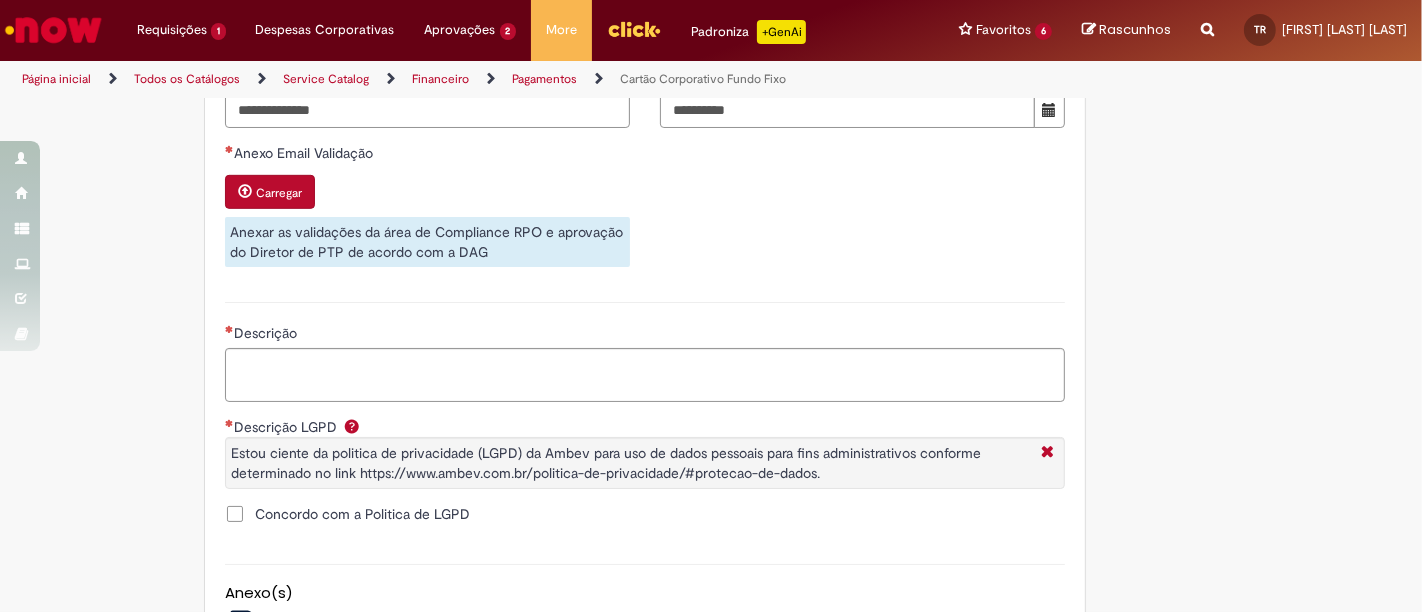 scroll, scrollTop: 1222, scrollLeft: 0, axis: vertical 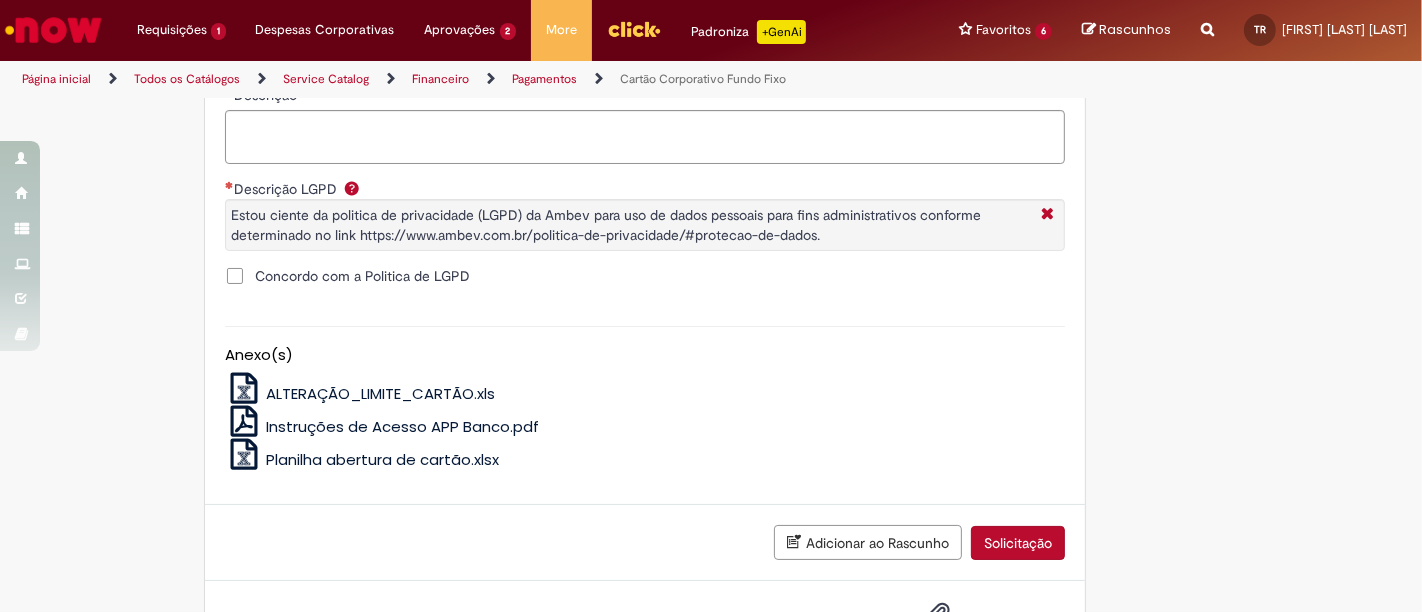 type on "*****" 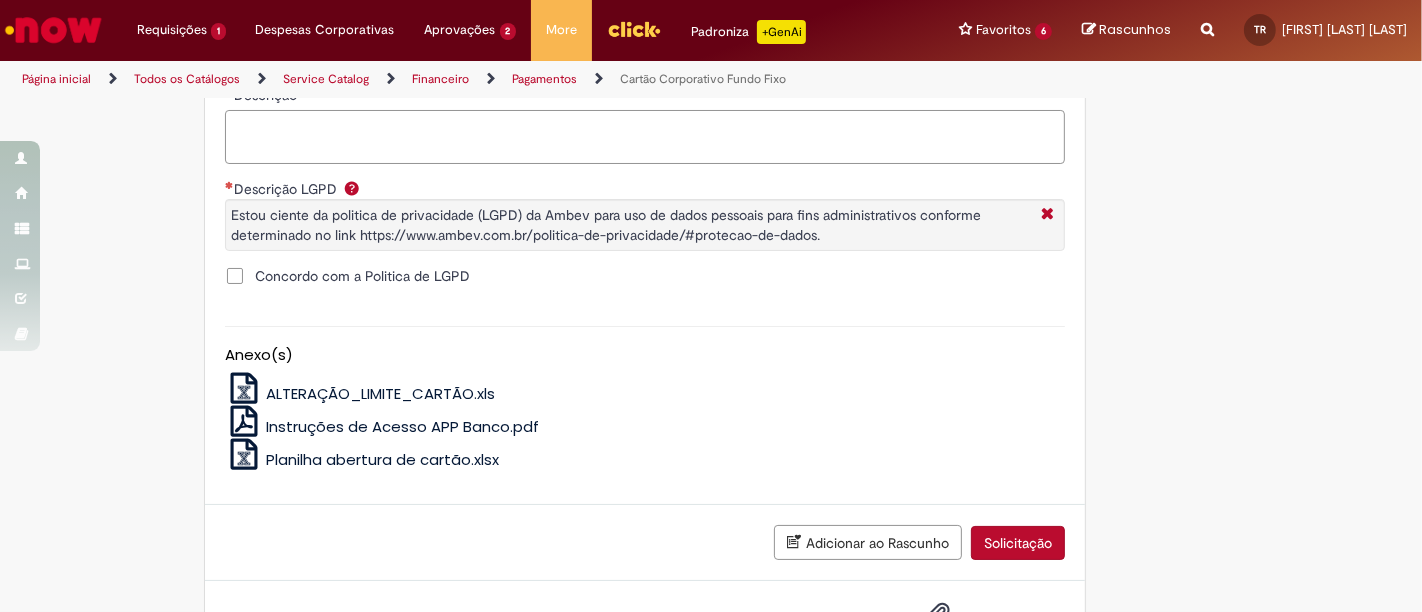 click on "Descrição" at bounding box center [645, 136] 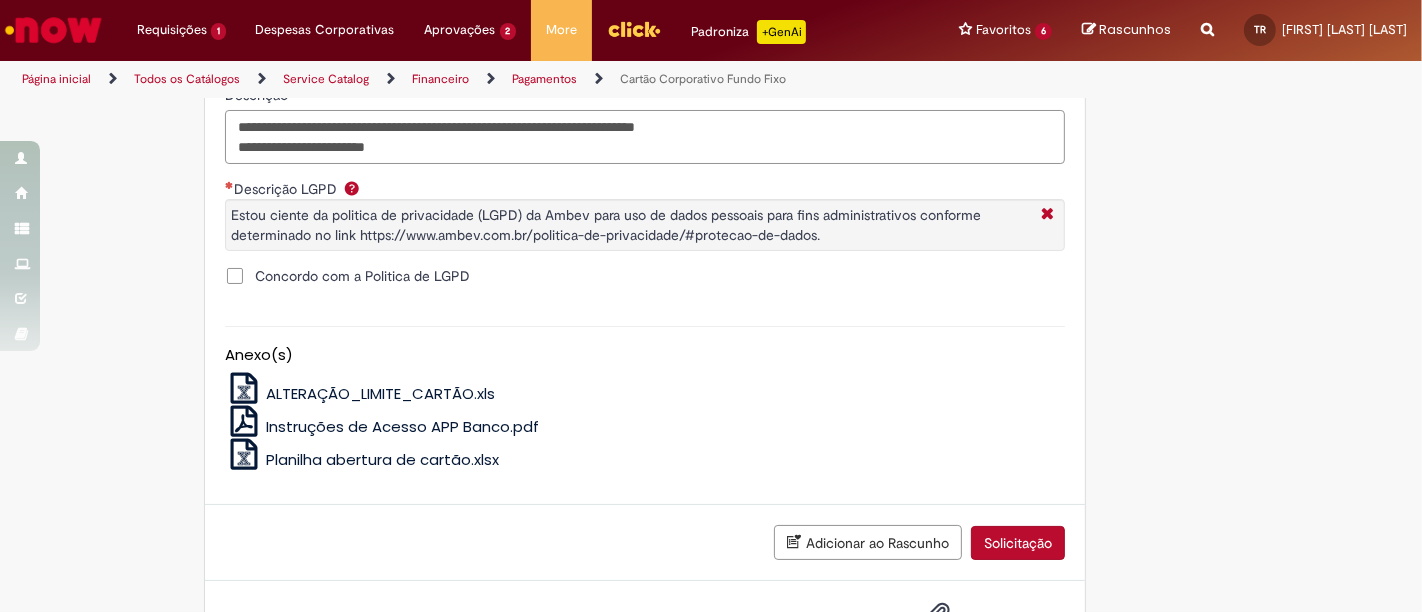 drag, startPoint x: 329, startPoint y: 158, endPoint x: 388, endPoint y: 152, distance: 59.3043 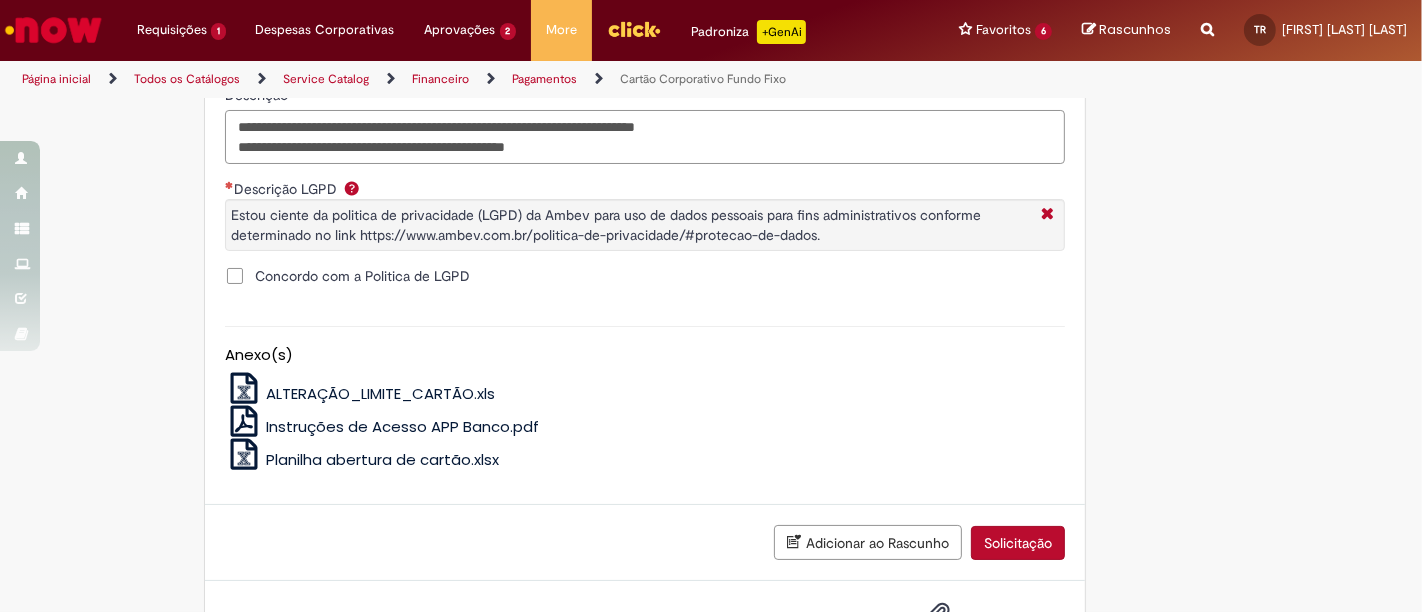 click on "**********" at bounding box center (645, 136) 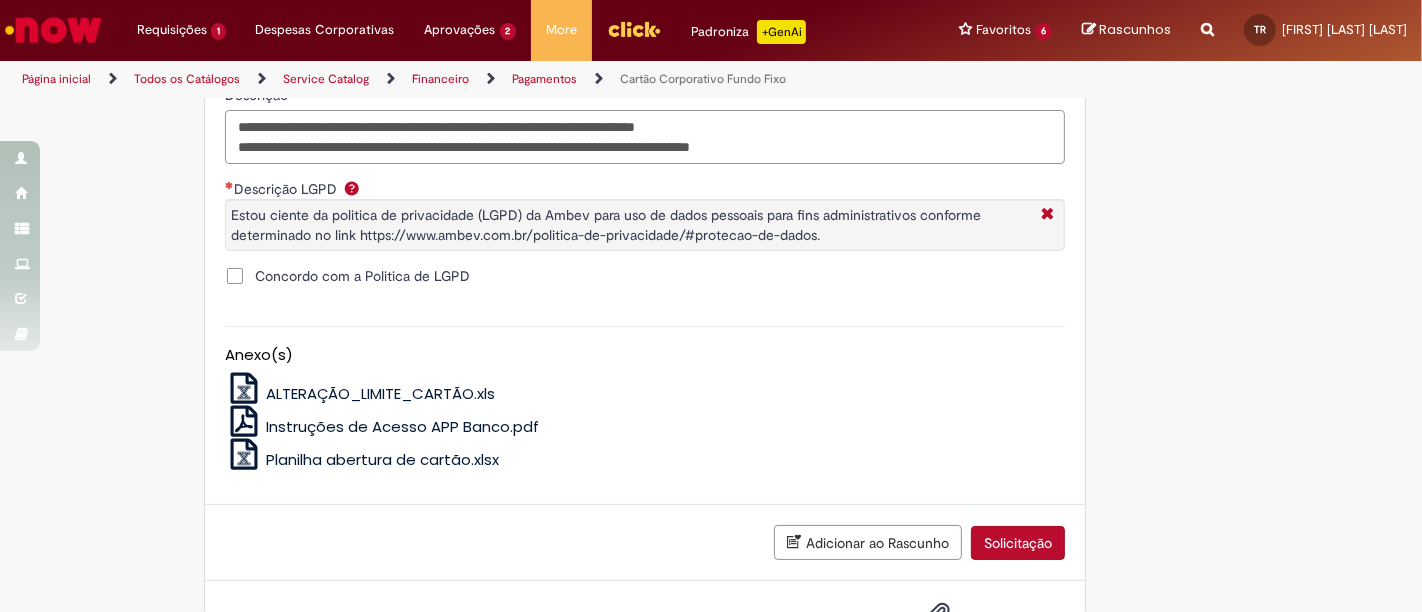 type on "**********" 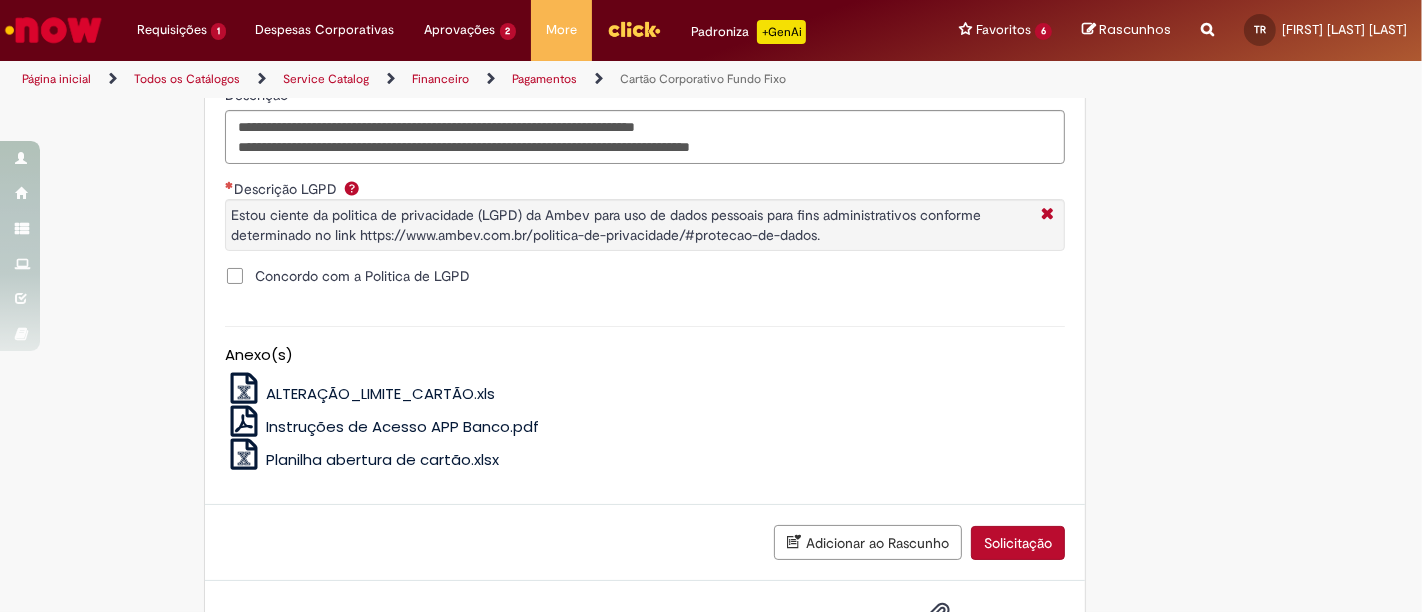 click on "Concordo com a Politica de LGPD" at bounding box center [362, 276] 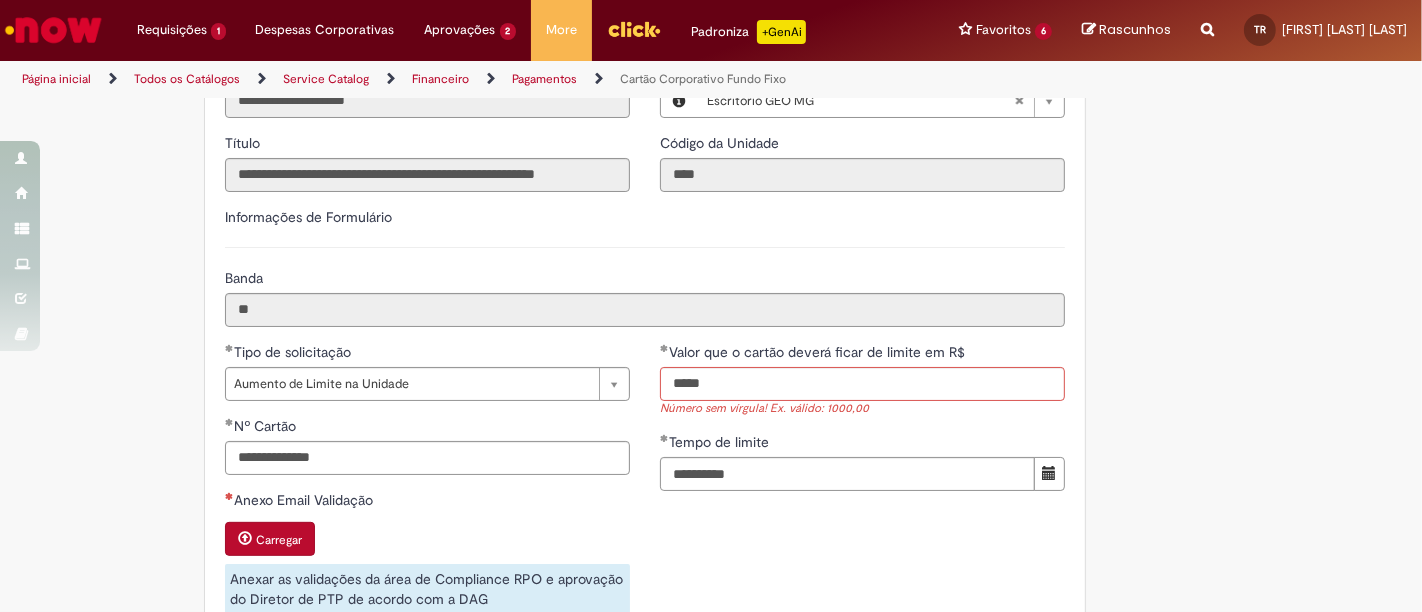 scroll, scrollTop: 777, scrollLeft: 0, axis: vertical 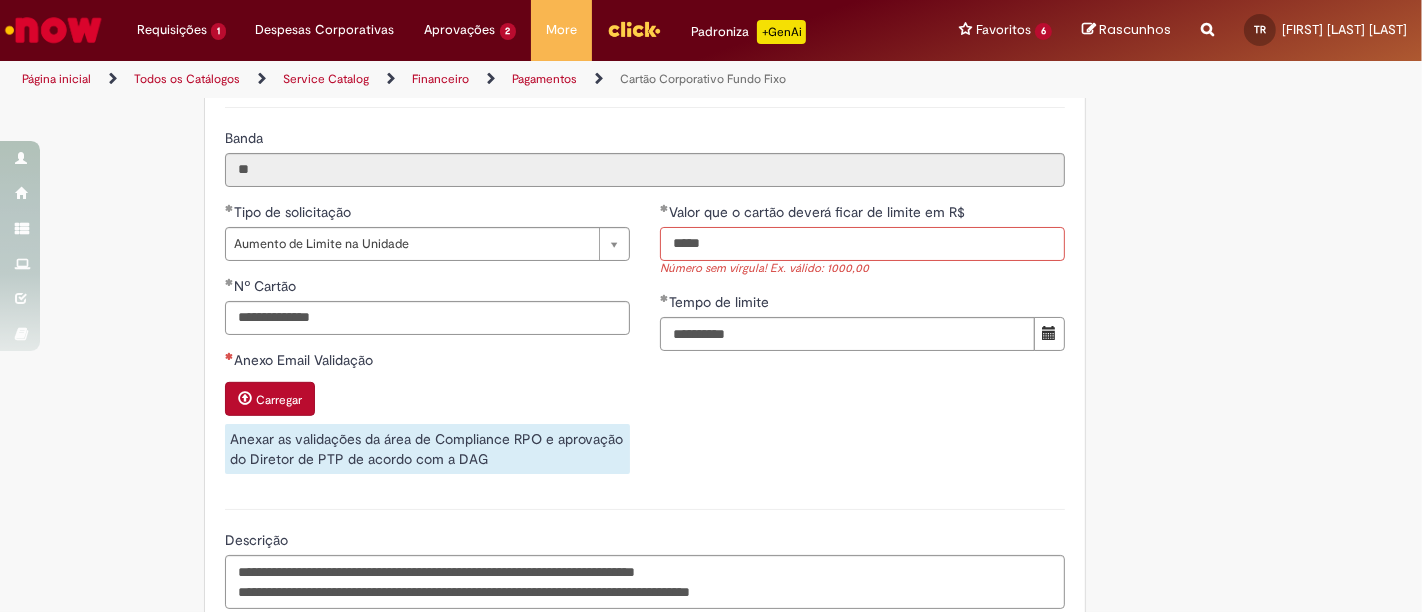 click on "*****" at bounding box center (862, 244) 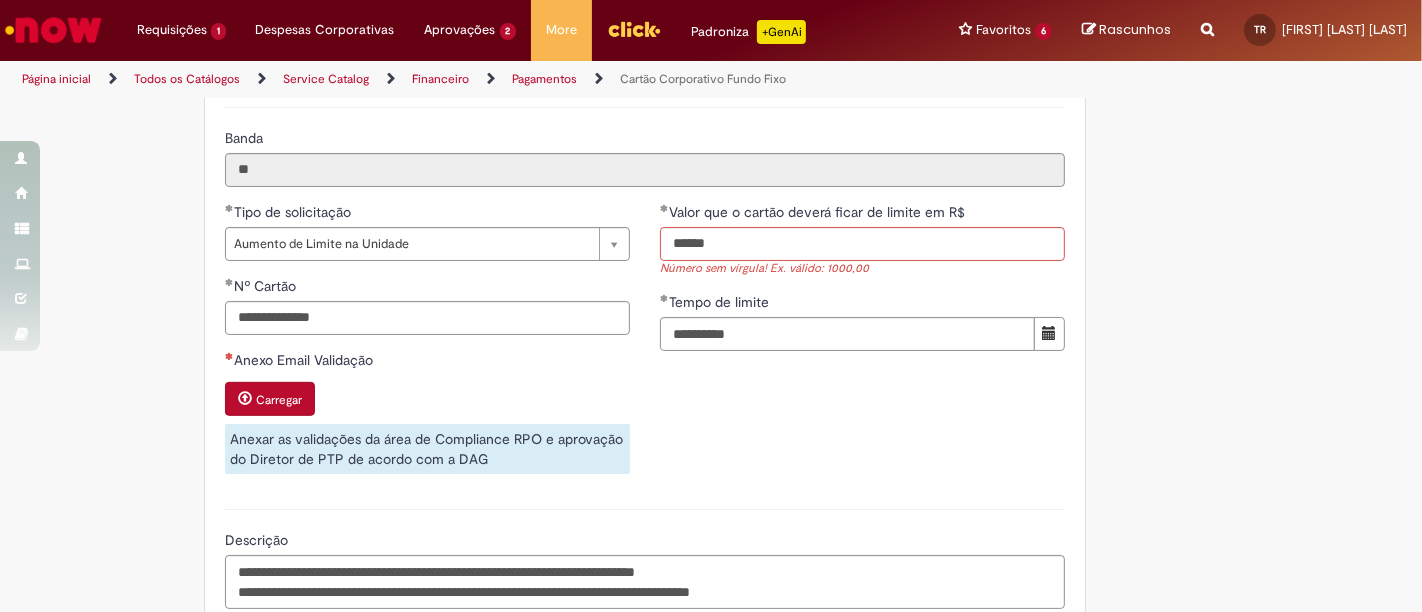 click on "**********" at bounding box center (645, 346) 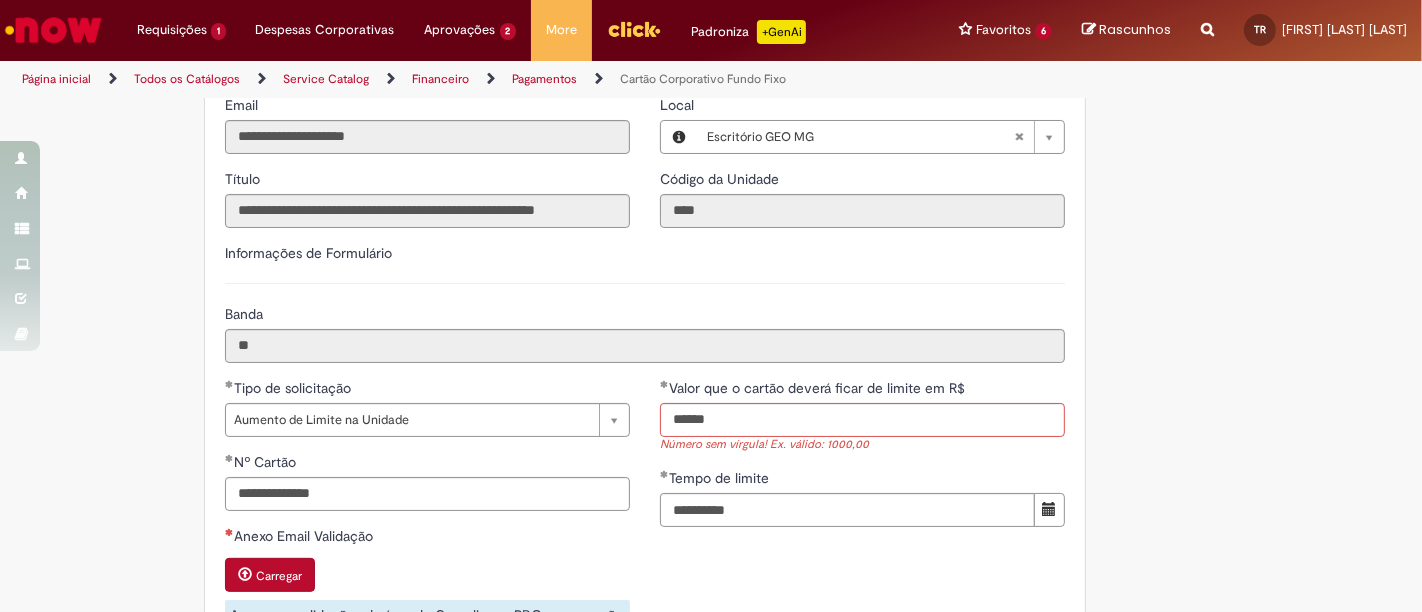 scroll, scrollTop: 555, scrollLeft: 0, axis: vertical 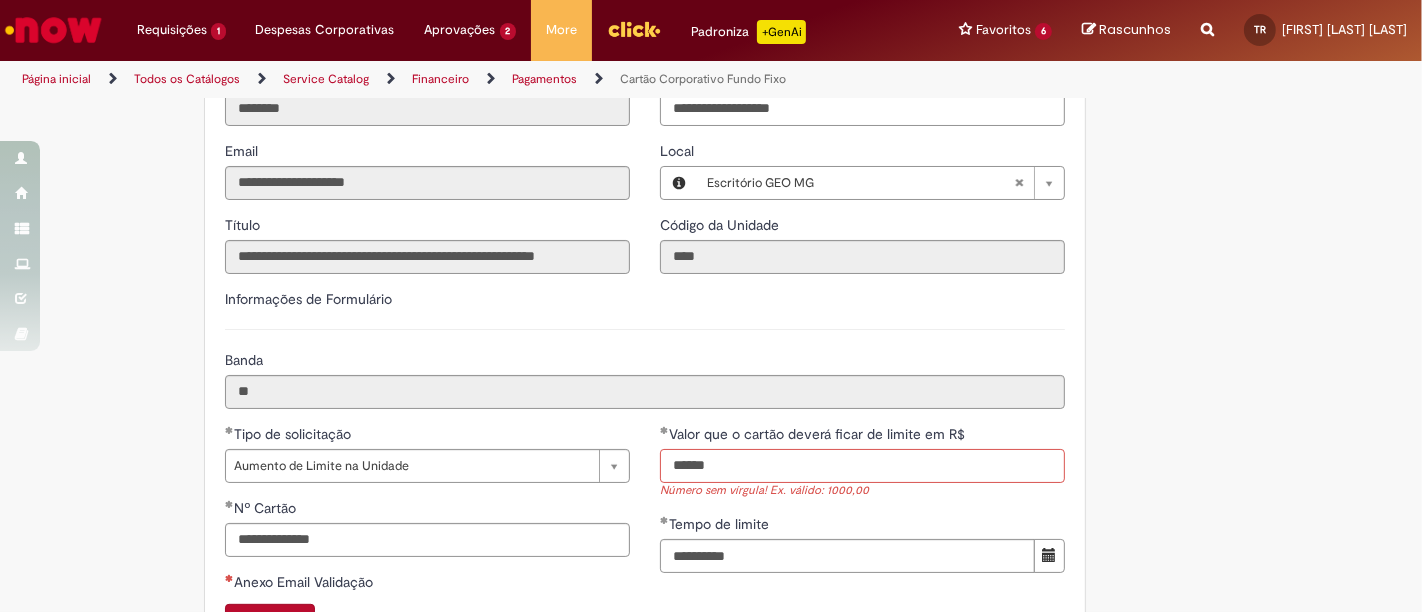 click on "******" at bounding box center (862, 466) 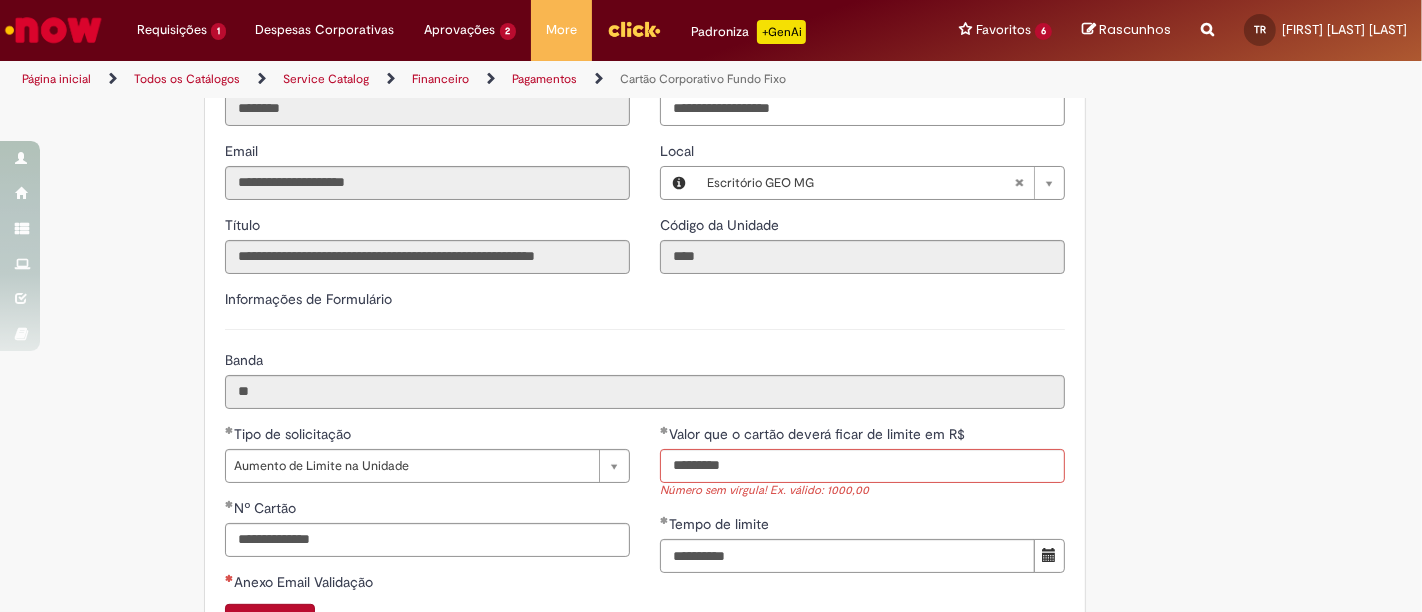 click on "Tire dúvidas com LupiAssist    +GenAI
Oi! Eu sou LupiAssist, uma Inteligência Artificial Generativa em constante aprendizado   Meu conteúdo é monitorado para trazer uma melhor experiência
Dúvidas comuns:
Só mais um instante, estou consultando nossas bases de conhecimento  e escrevendo a melhor resposta pra você!
Title
Lorem ipsum dolor sit amet    Fazer uma nova pergunta
Gerei esta resposta utilizando IA Generativa em conjunto com os nossos padrões. Em caso de divergência, os documentos oficiais prevalecerão.
Saiba mais em:
Ou ligue para:
E aí, te ajudei?
Sim, obrigado!" at bounding box center (711, 451) 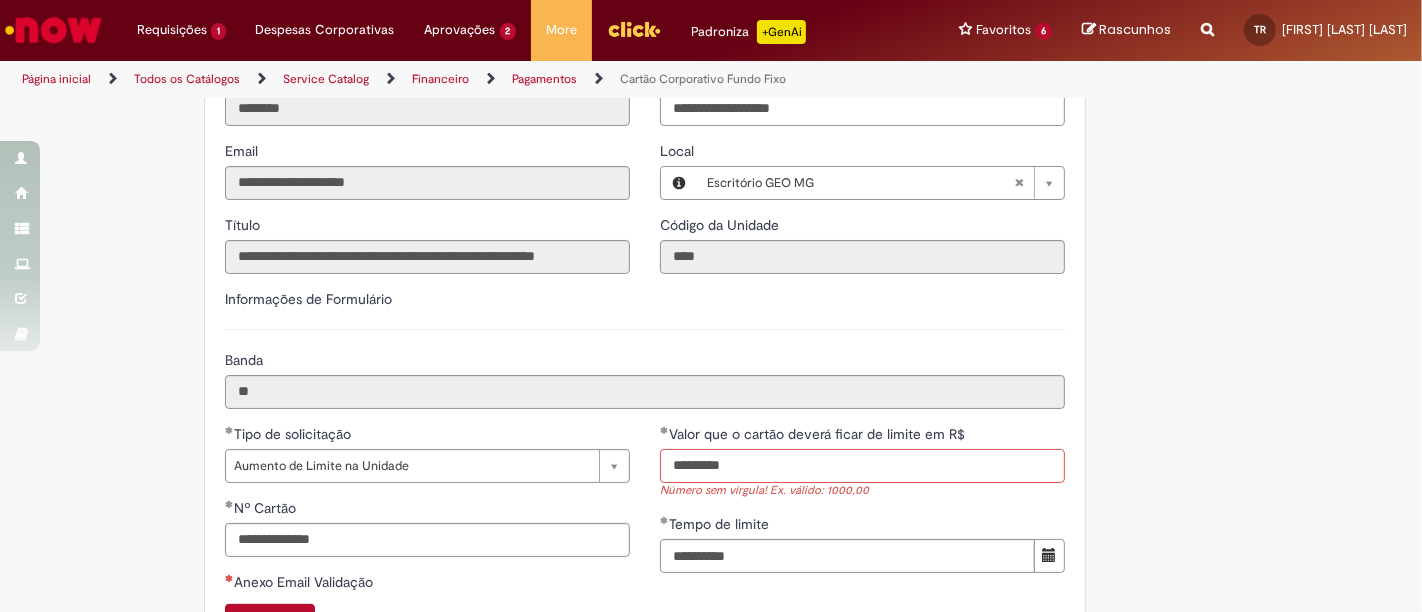 click on "*********" at bounding box center (862, 466) 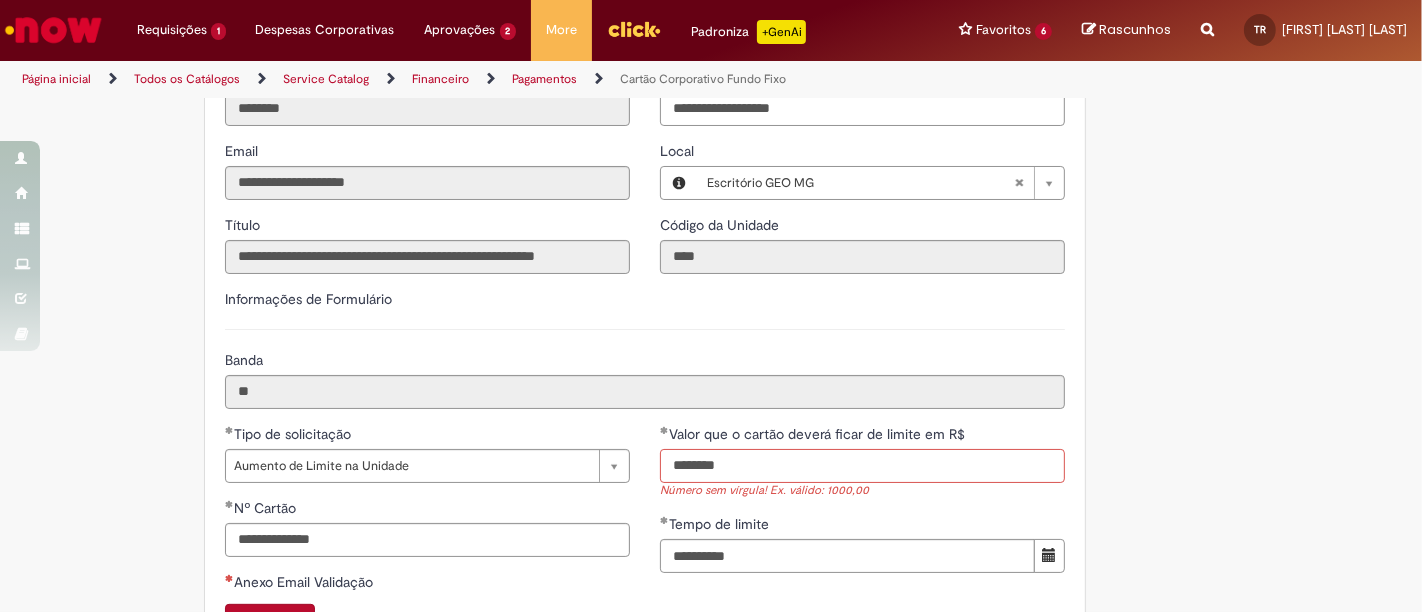 type on "********" 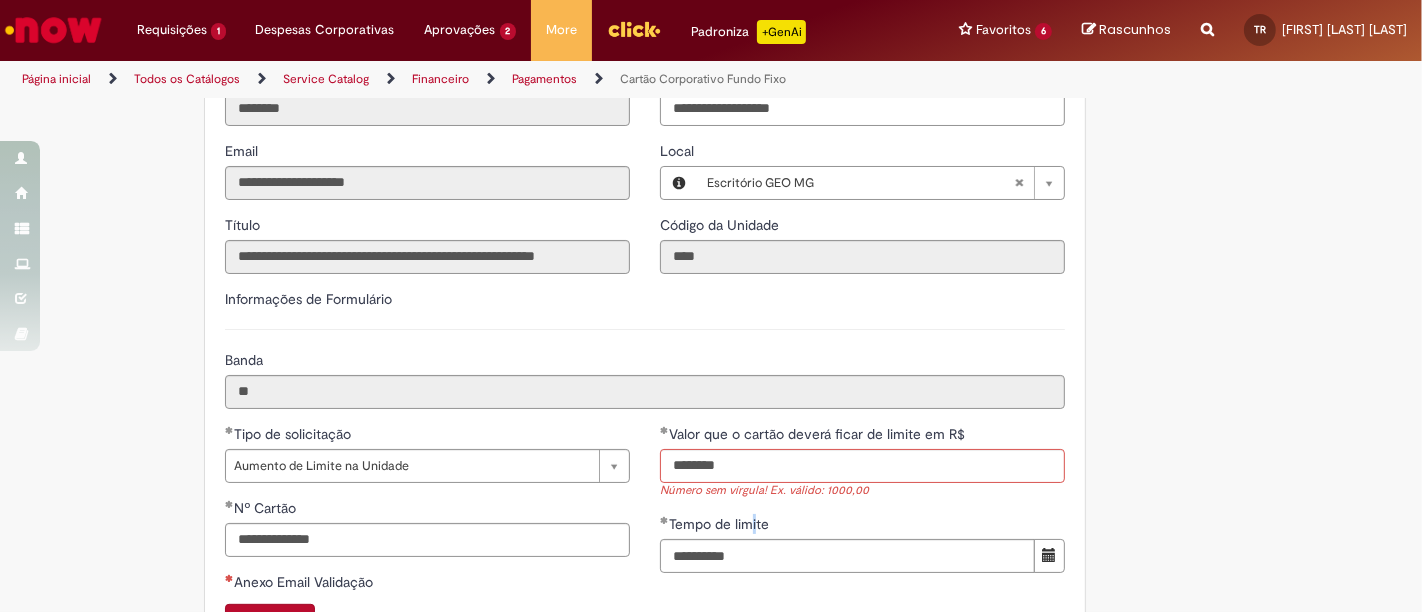 click on "**********" at bounding box center [862, 506] 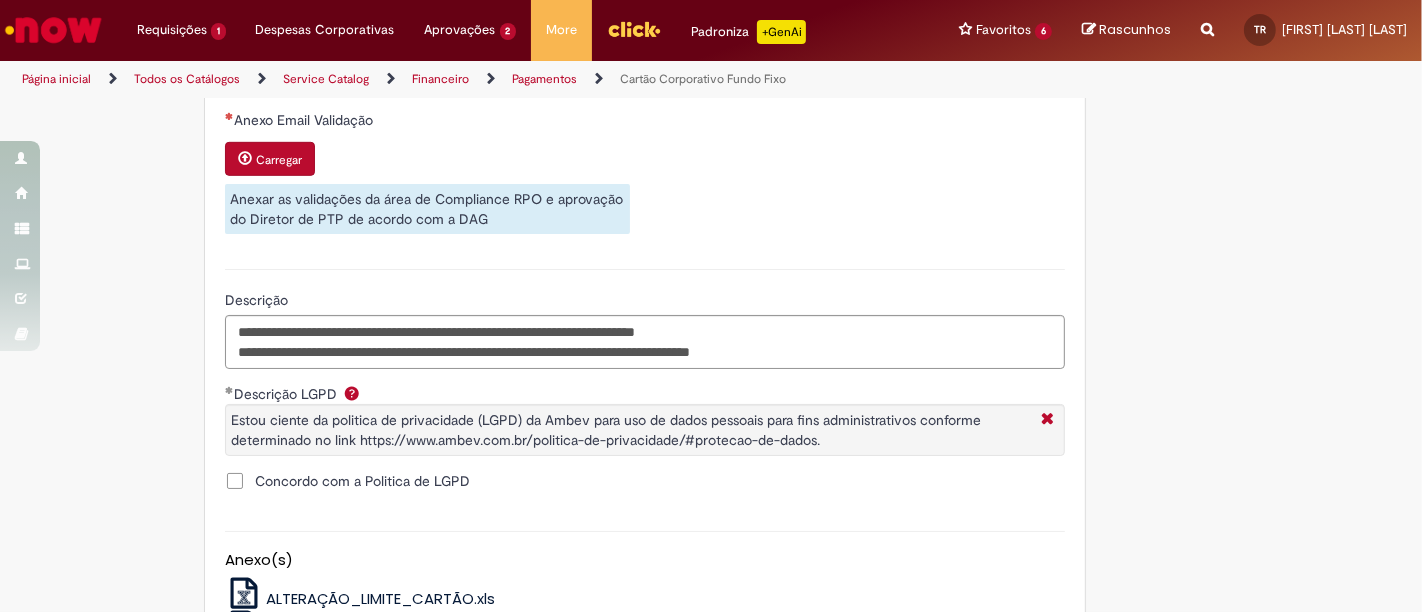scroll, scrollTop: 1222, scrollLeft: 0, axis: vertical 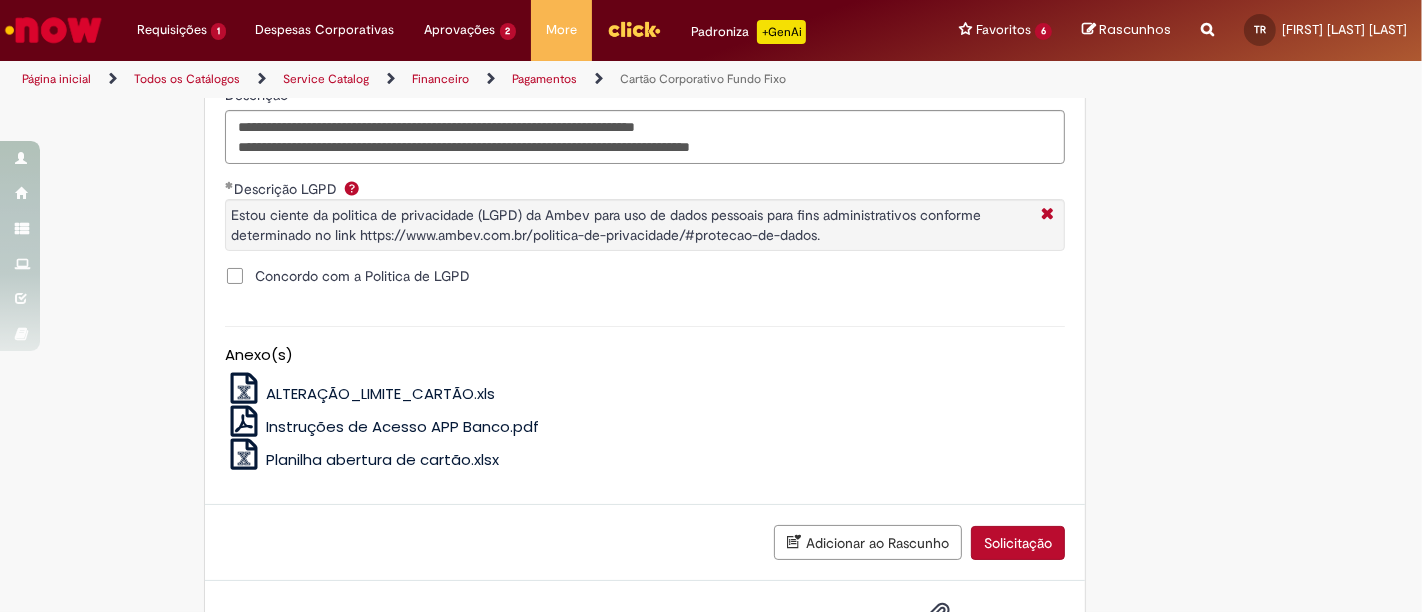 click on "Solicitação" at bounding box center [1018, 543] 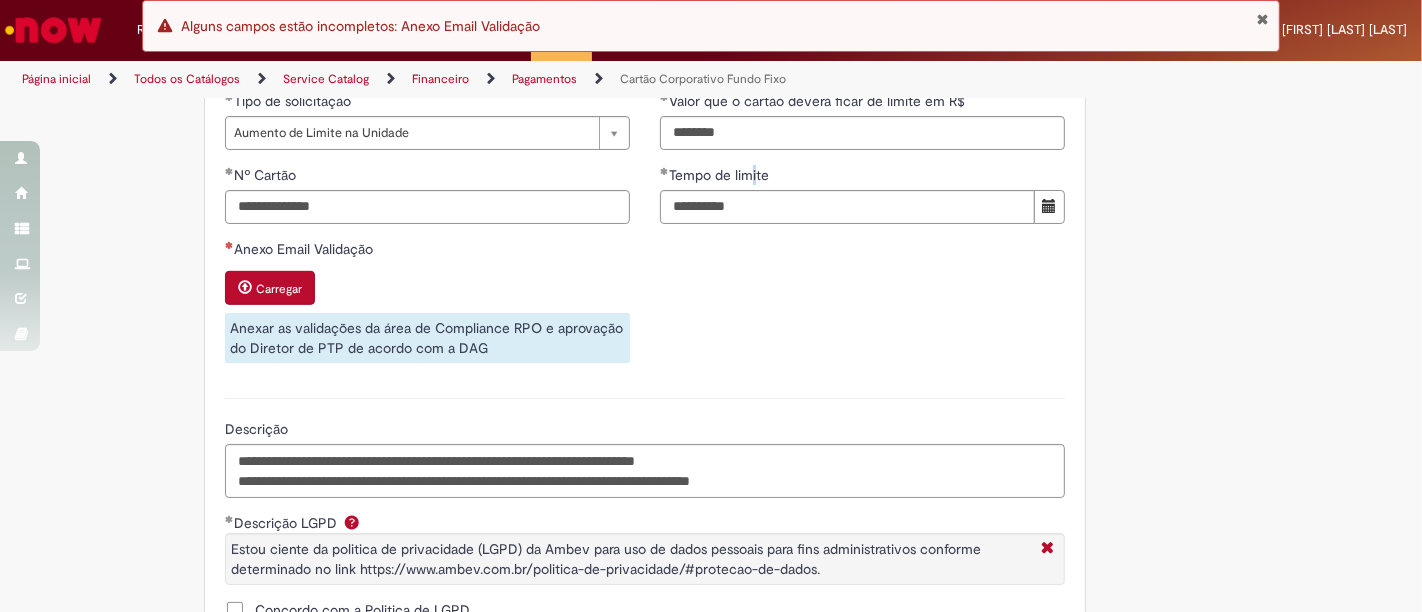 scroll, scrollTop: 1314, scrollLeft: 0, axis: vertical 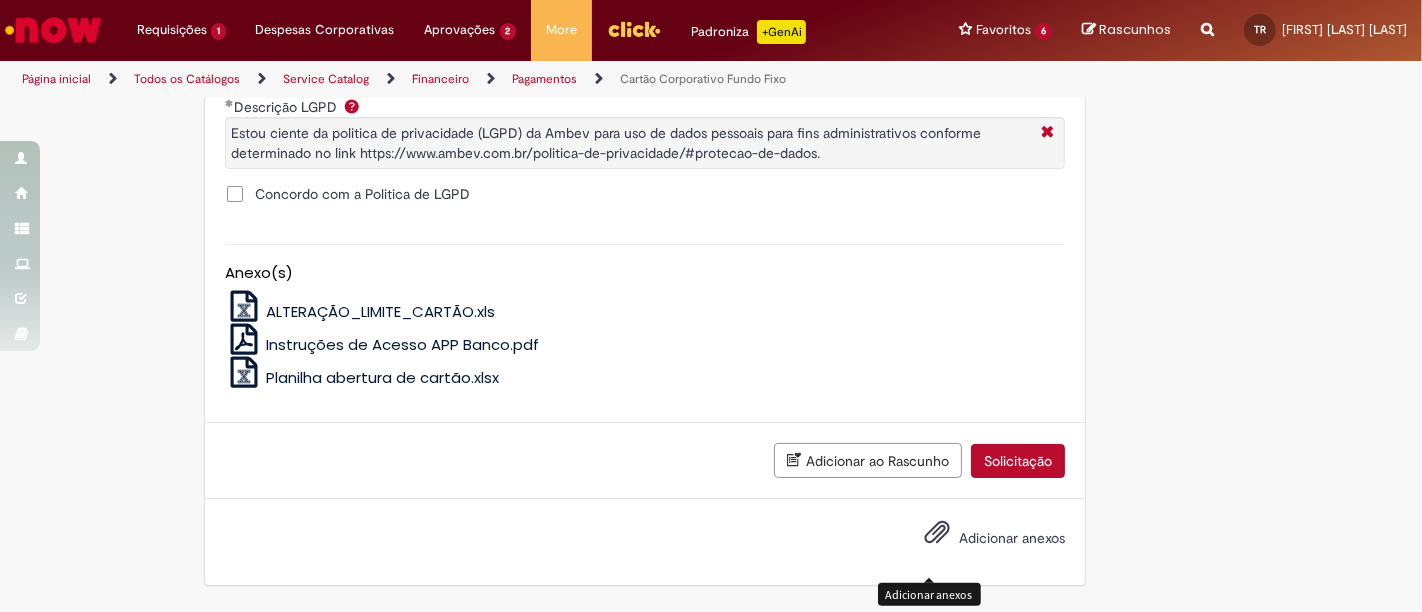 click at bounding box center [937, 533] 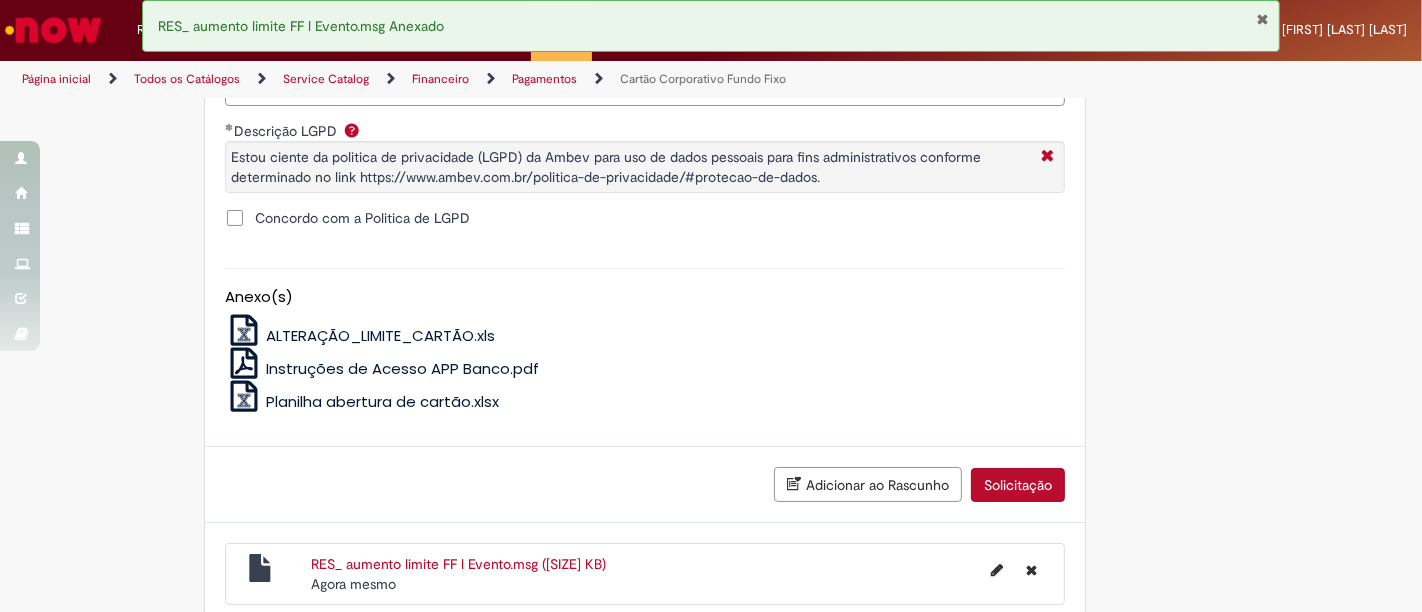 click on "Solicitação" at bounding box center [1018, 485] 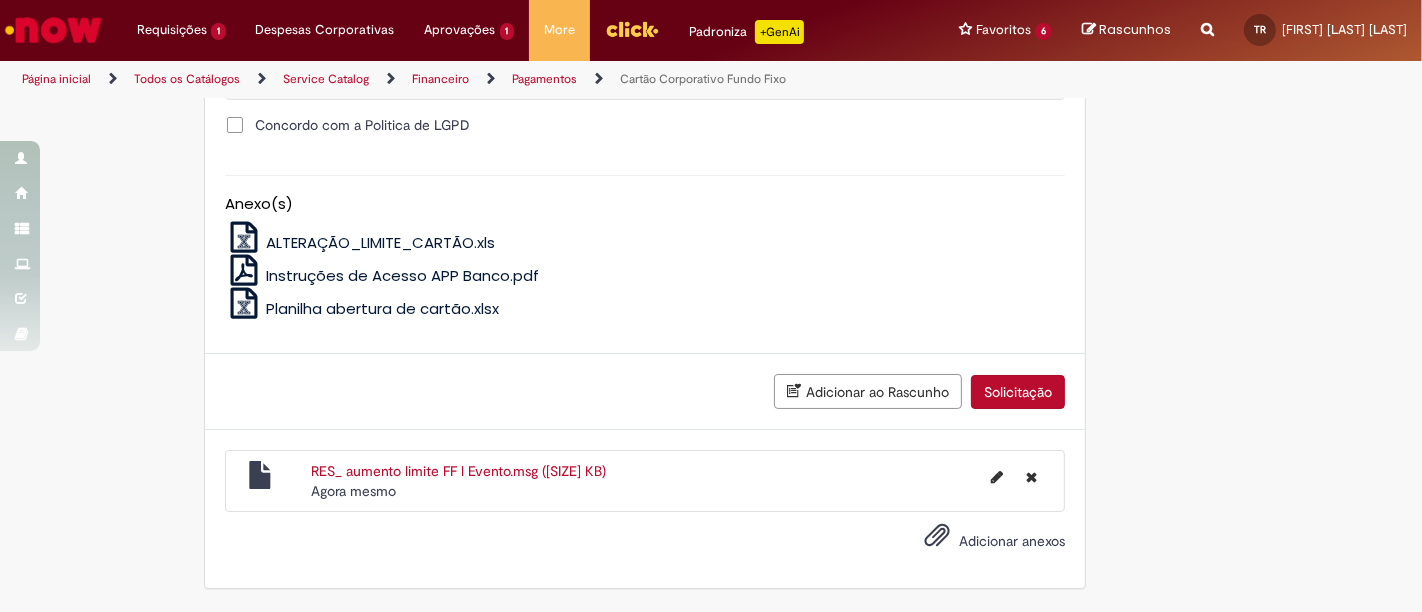 click on "Solicitação" at bounding box center [1018, 392] 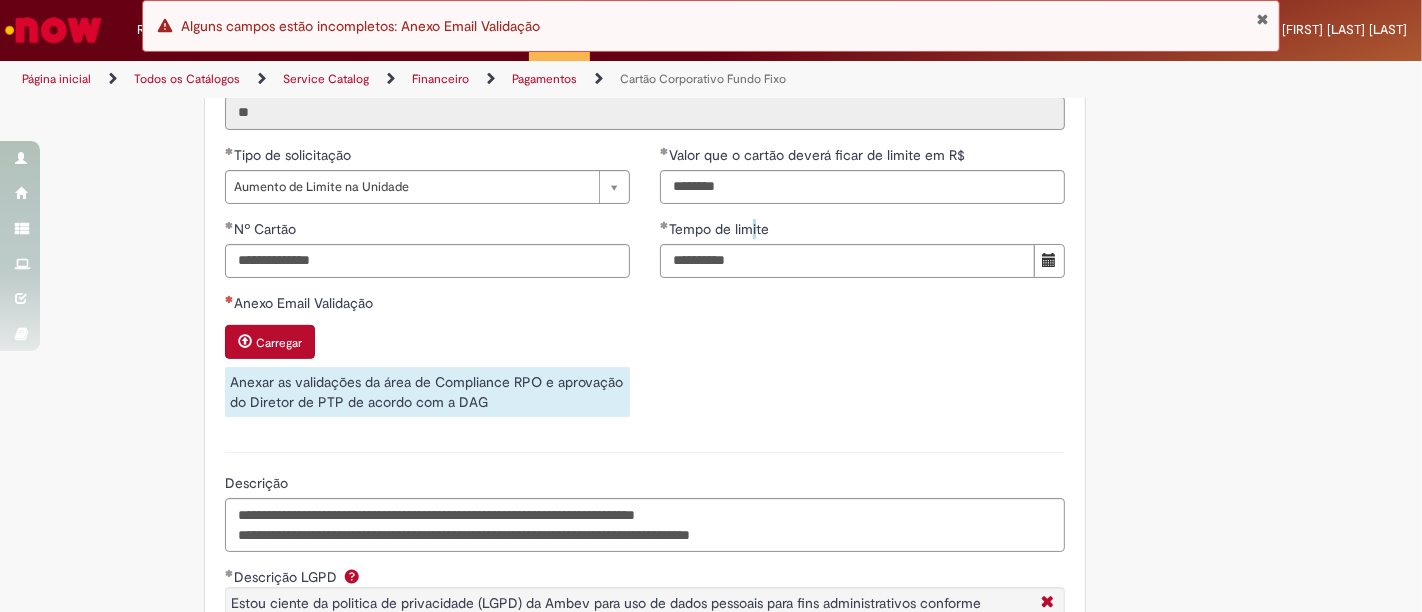 scroll, scrollTop: 1000, scrollLeft: 0, axis: vertical 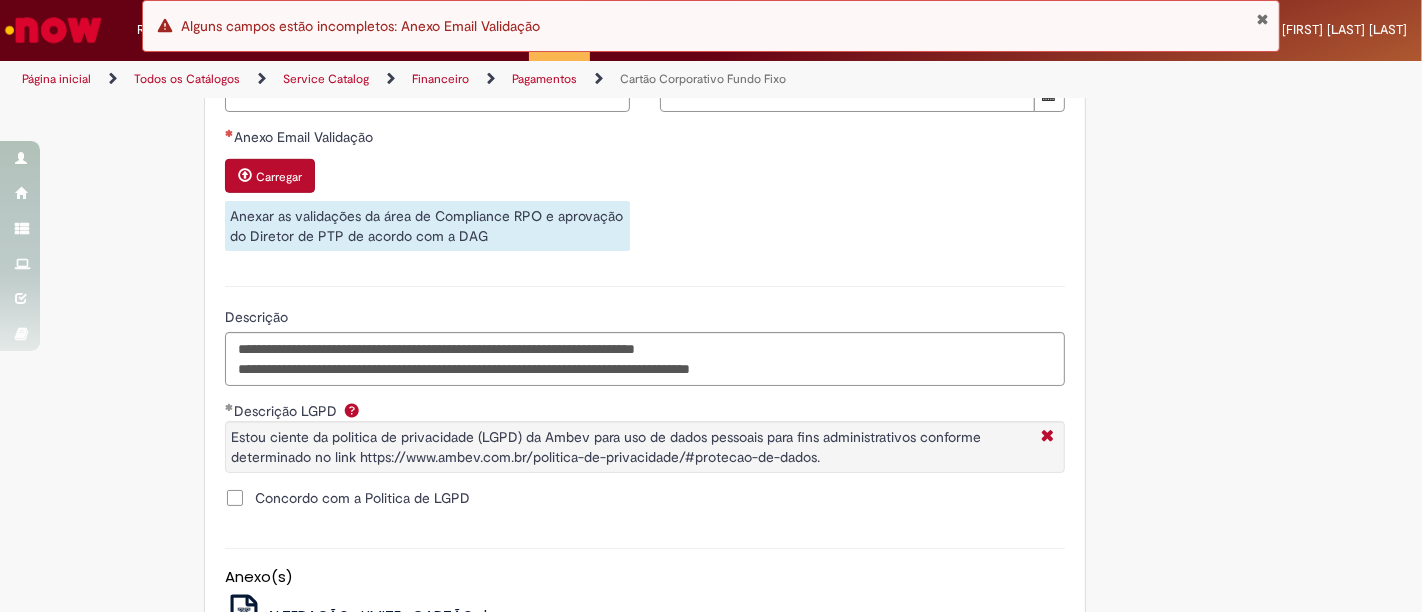 click on "Carregar" at bounding box center (270, 176) 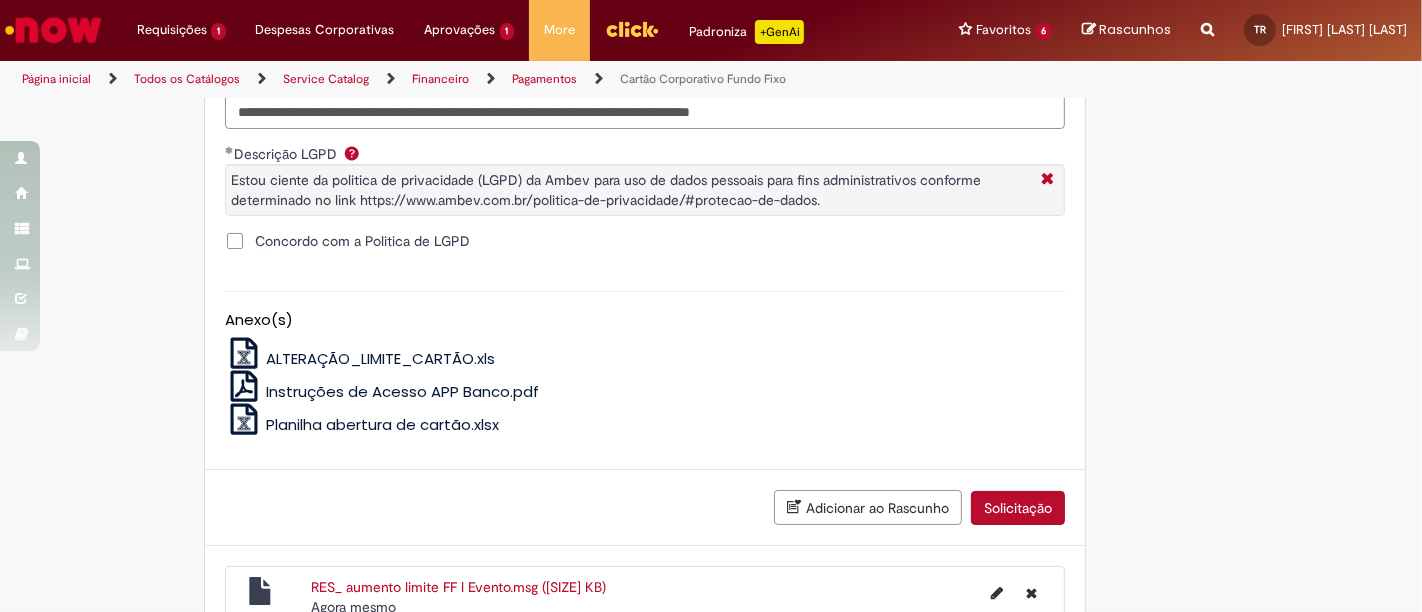 scroll, scrollTop: 1333, scrollLeft: 0, axis: vertical 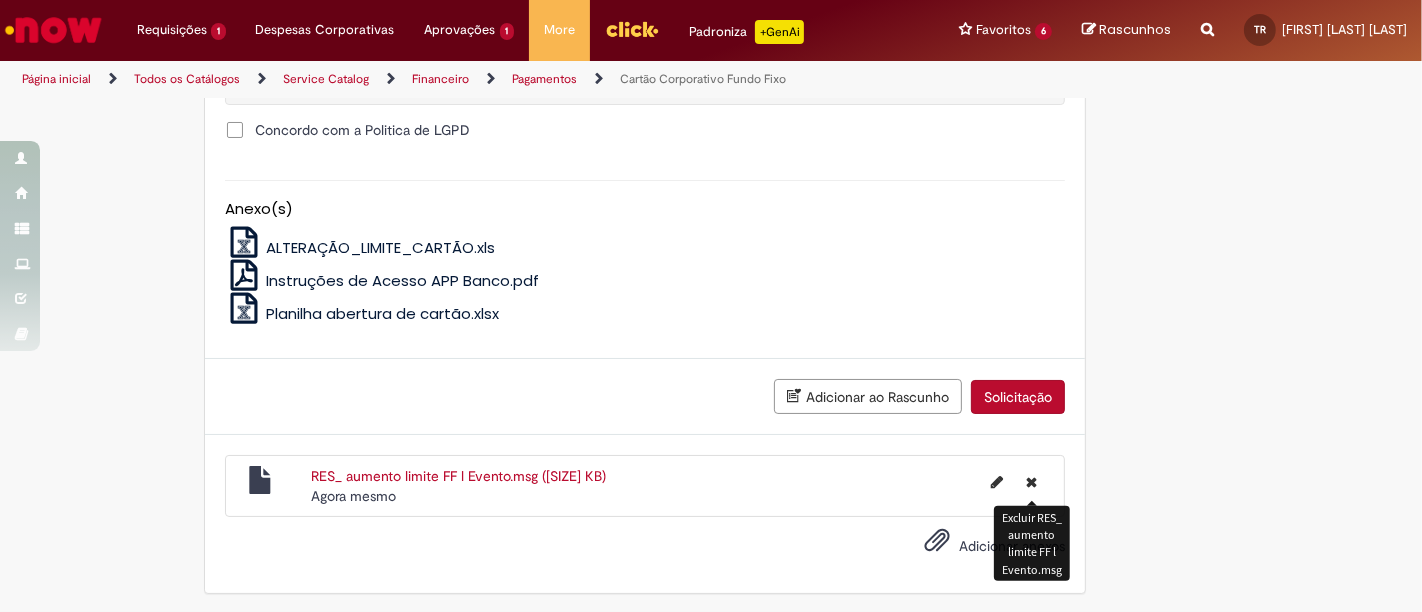 click at bounding box center [1031, 482] 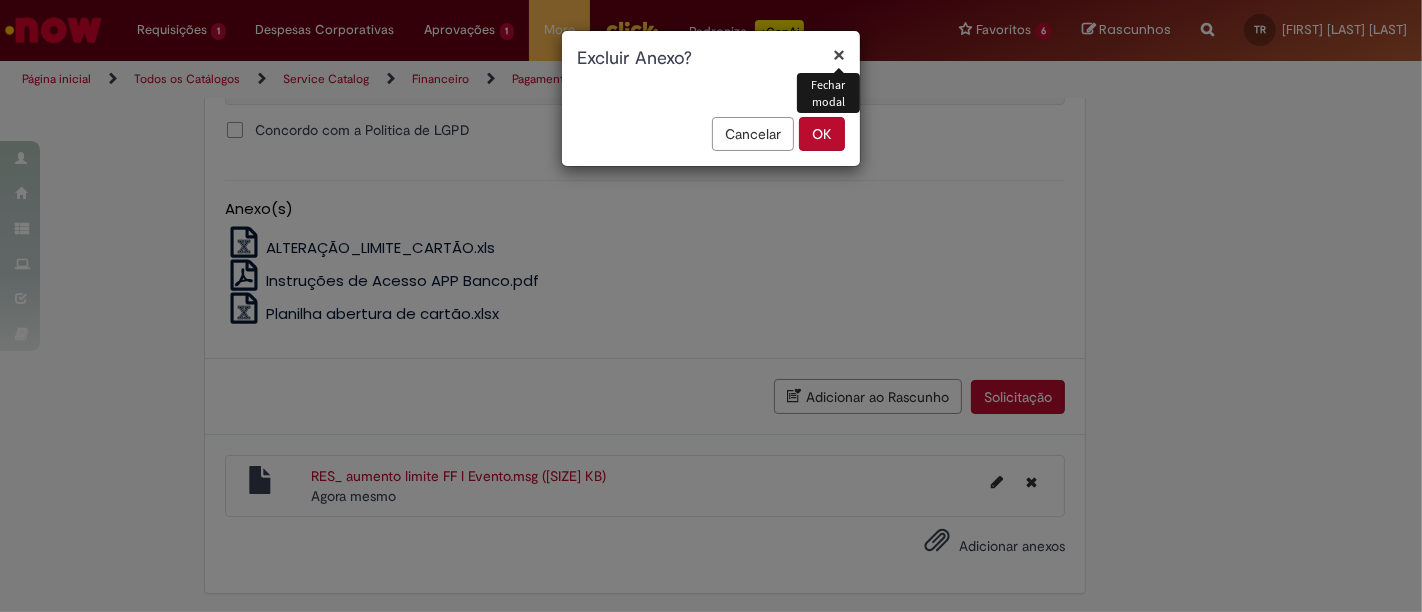 click on "OK" at bounding box center [822, 134] 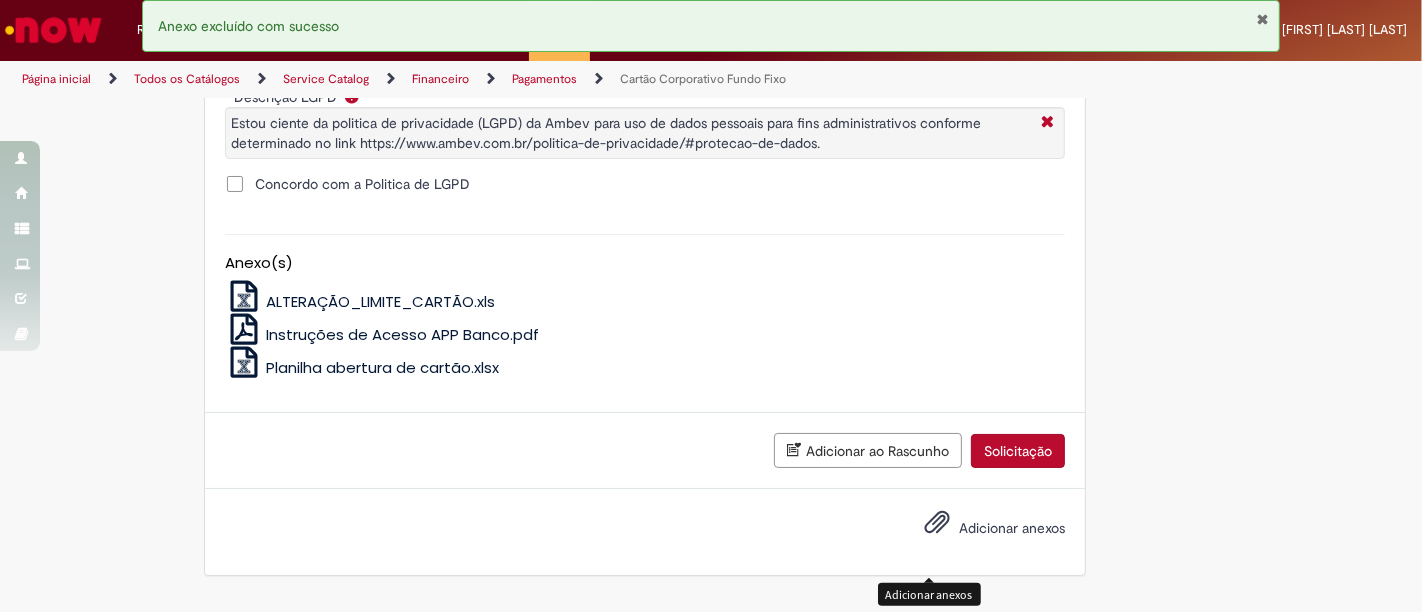 click on "Solicitação" at bounding box center [1018, 451] 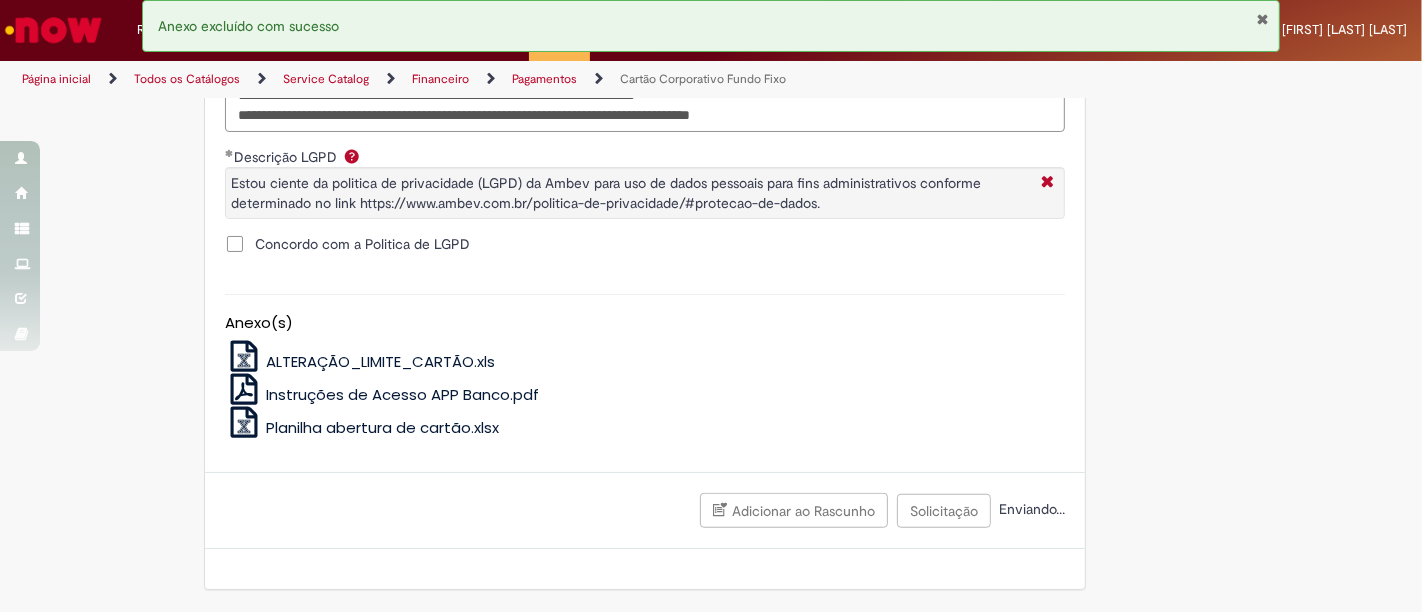 scroll, scrollTop: 1233, scrollLeft: 0, axis: vertical 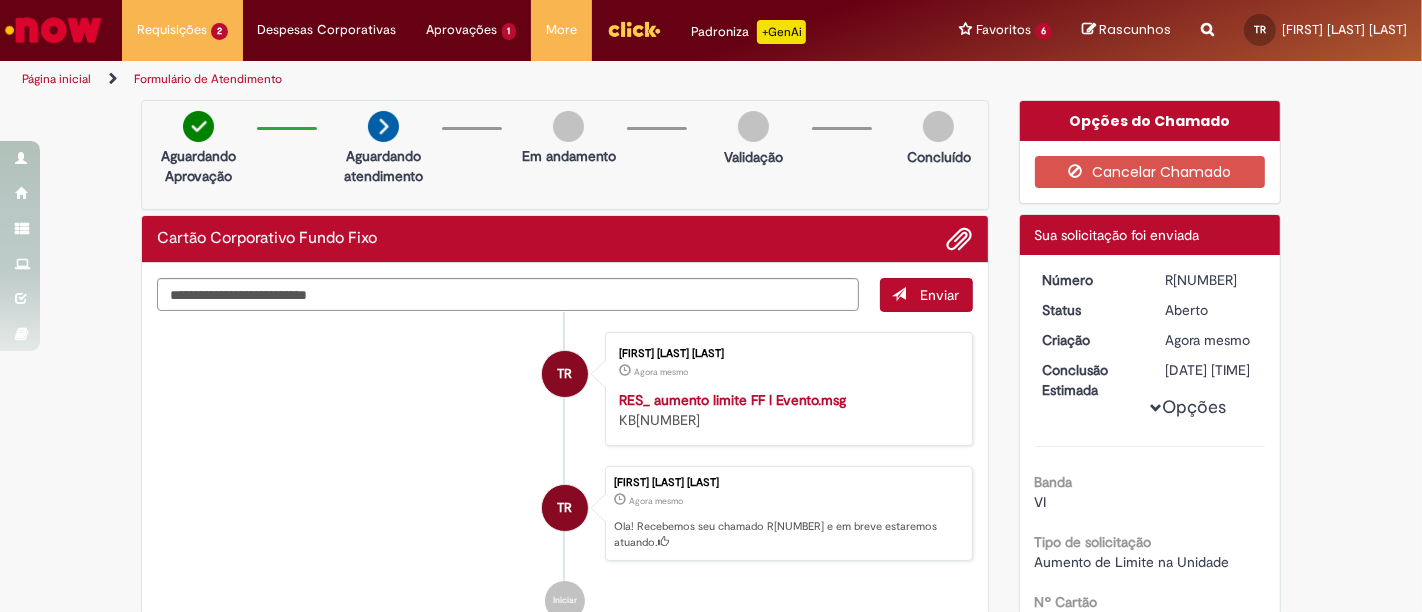 drag, startPoint x: 1224, startPoint y: 275, endPoint x: 1211, endPoint y: 278, distance: 13.341664 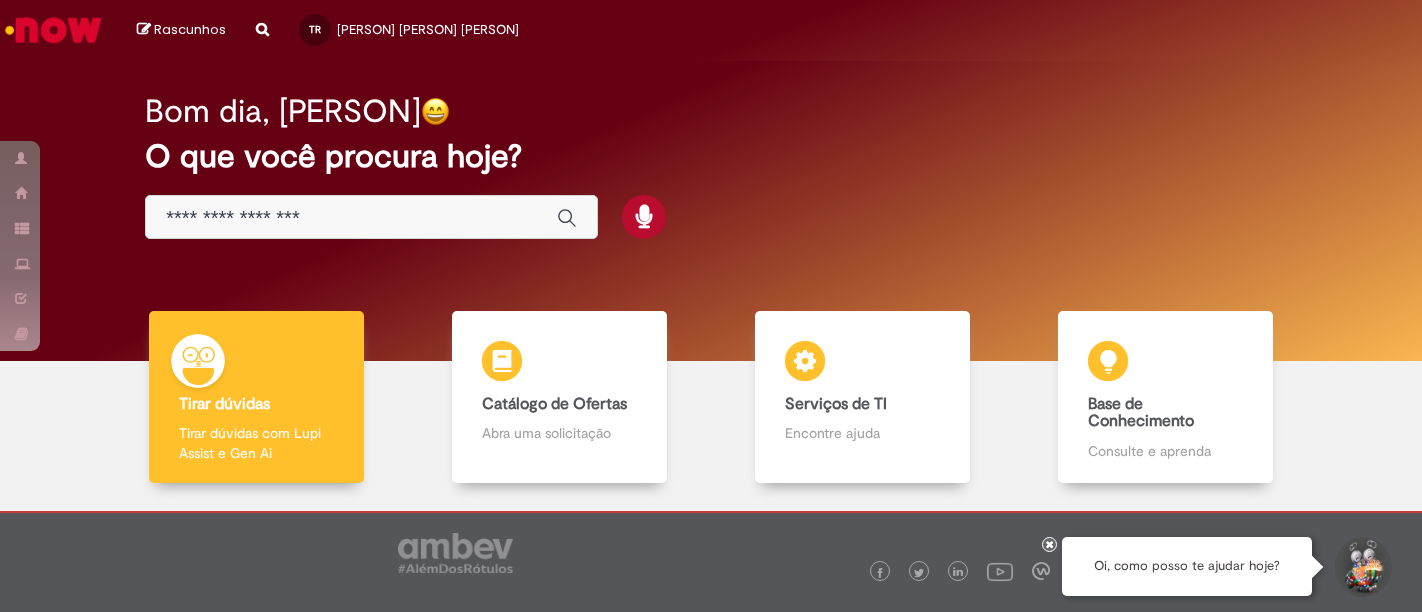 scroll, scrollTop: 0, scrollLeft: 0, axis: both 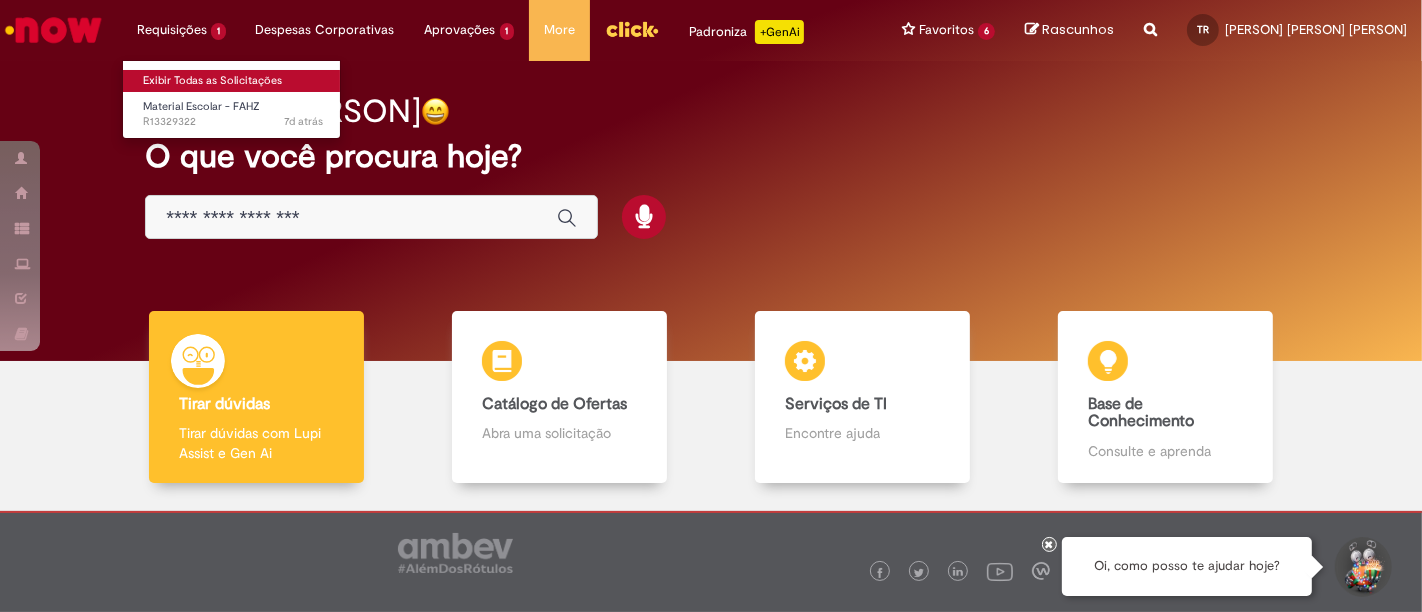 click on "Exibir Todas as Solicitações" at bounding box center [233, 81] 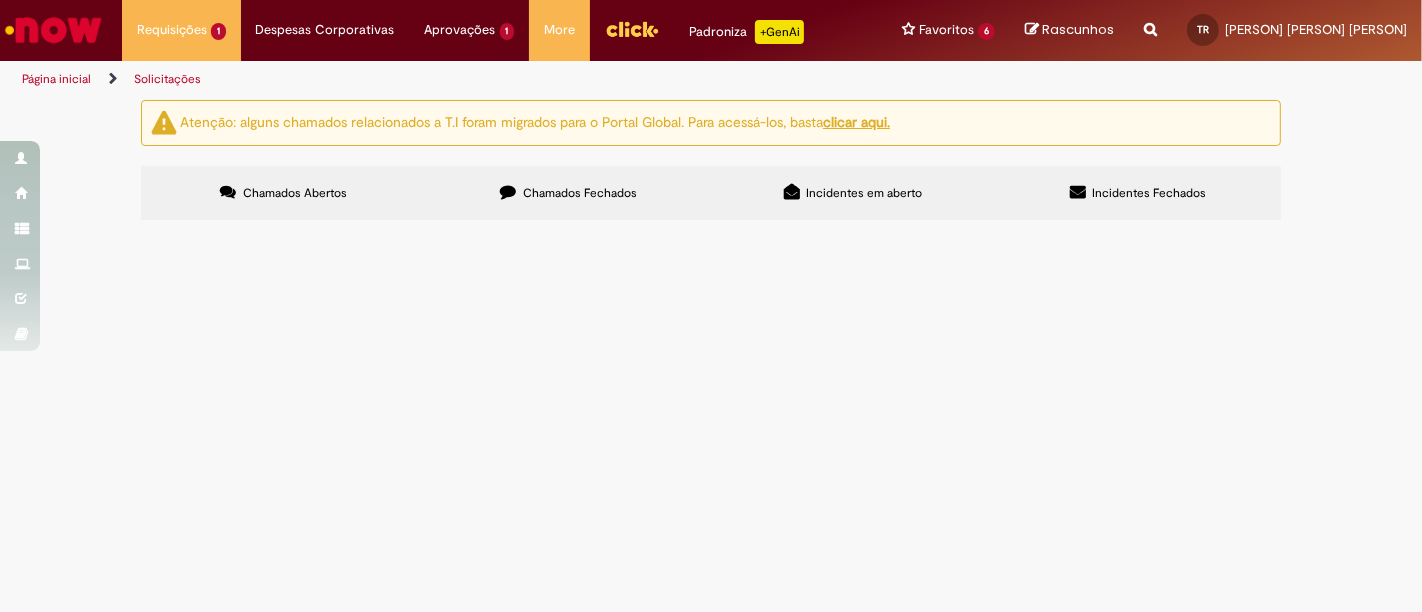 click on "Chamados Fechados" at bounding box center (580, 193) 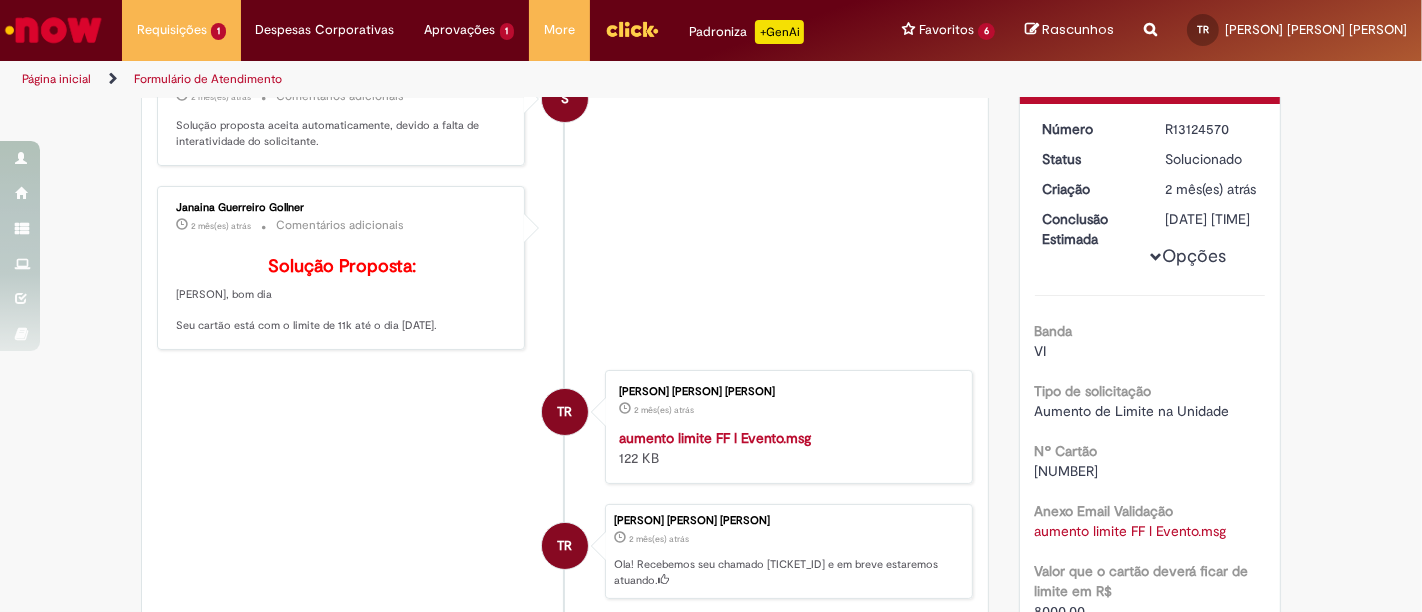 scroll, scrollTop: 222, scrollLeft: 0, axis: vertical 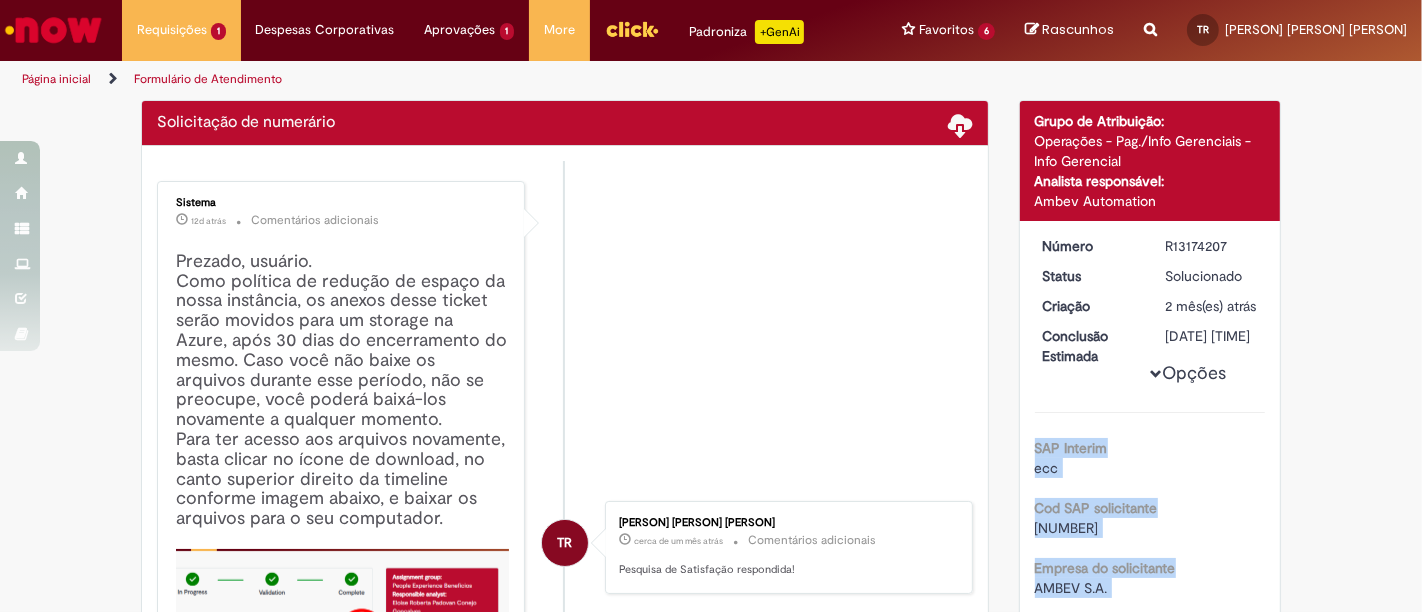 drag, startPoint x: 1140, startPoint y: 381, endPoint x: 1051, endPoint y: 398, distance: 90.60905 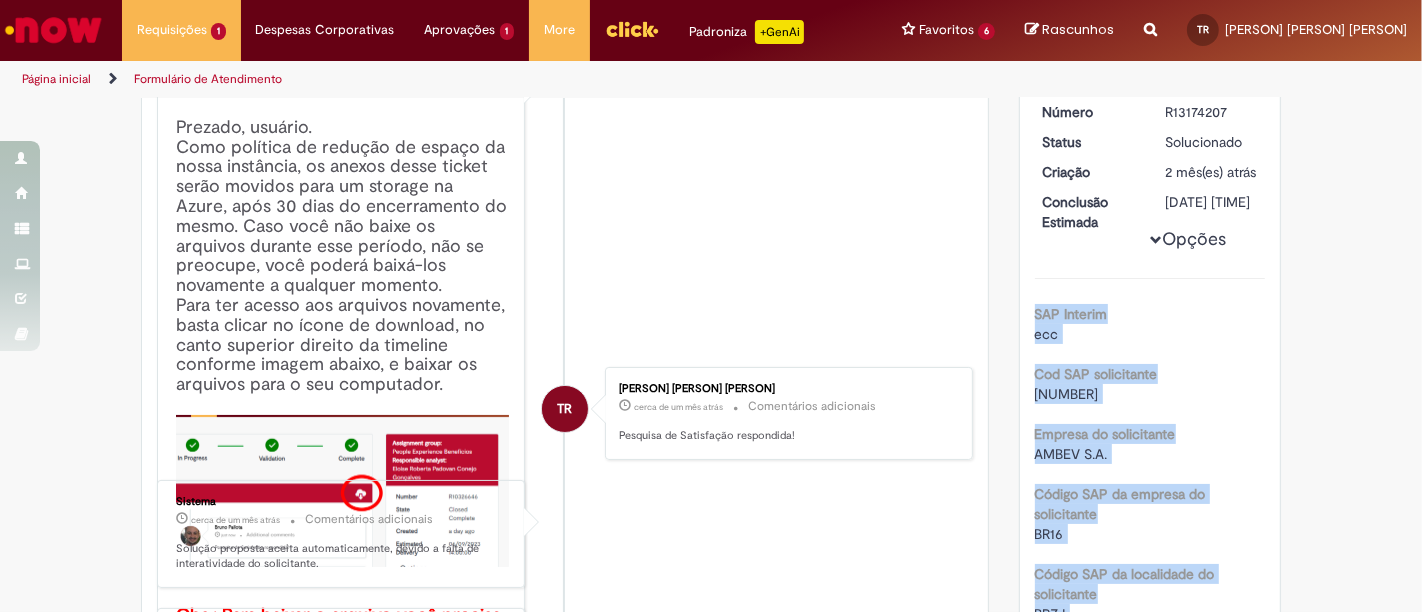 scroll, scrollTop: 222, scrollLeft: 0, axis: vertical 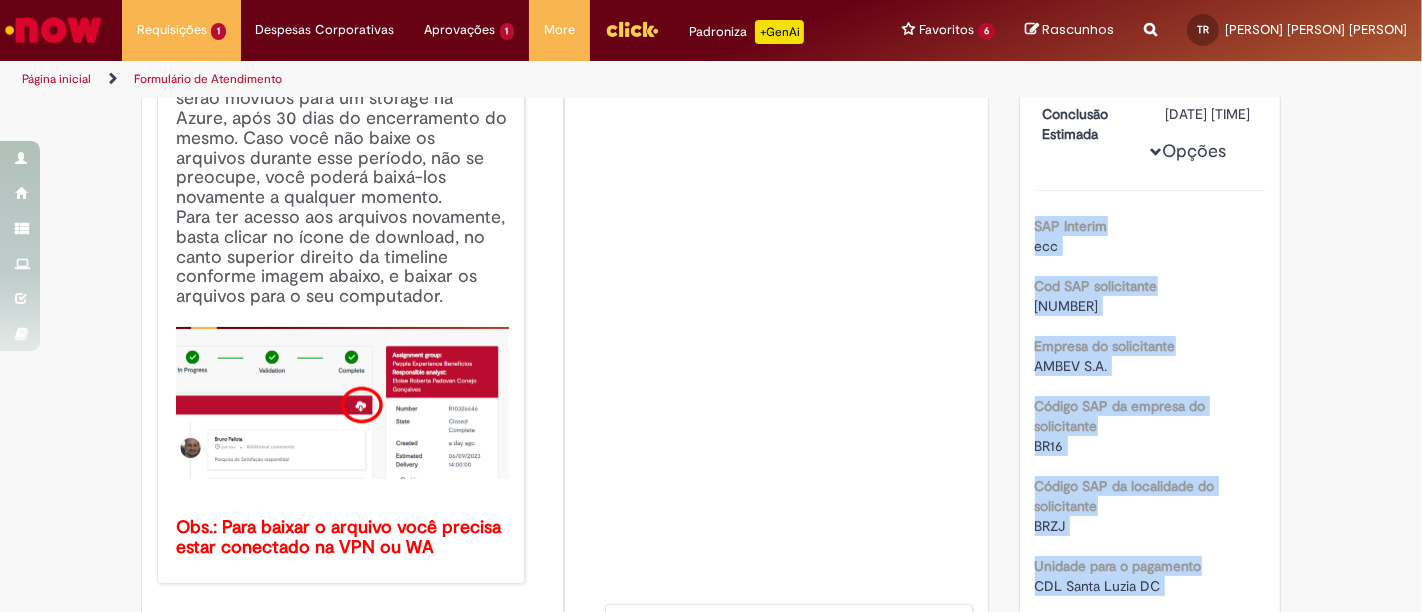 click on "SAP Interim
ecc
Cod SAP solicitante
90098859
Empresa do solicitante
AMBEV S.A.
Código SAP da empresa do solicitante
BR16
Código SAP da localidade do solicitante
BRZJ
Unidade para o pagamento
CDL Santa Luzia DC
Código da Unidade
BR2K
CNPJ da Unidade
56228356007063
Divisão da unidade
0100
Nome da Empresa
CRBS S/A
Código da empresa
BR11
Estou autorizado pelo responsável da unidade em questão para fazer pagamento para a mesma
Verdadeiro
Fornecedor
PREDIAL MASTER LTDA
CNPJ/CPF do fornecedor" at bounding box center (1150, 1663) 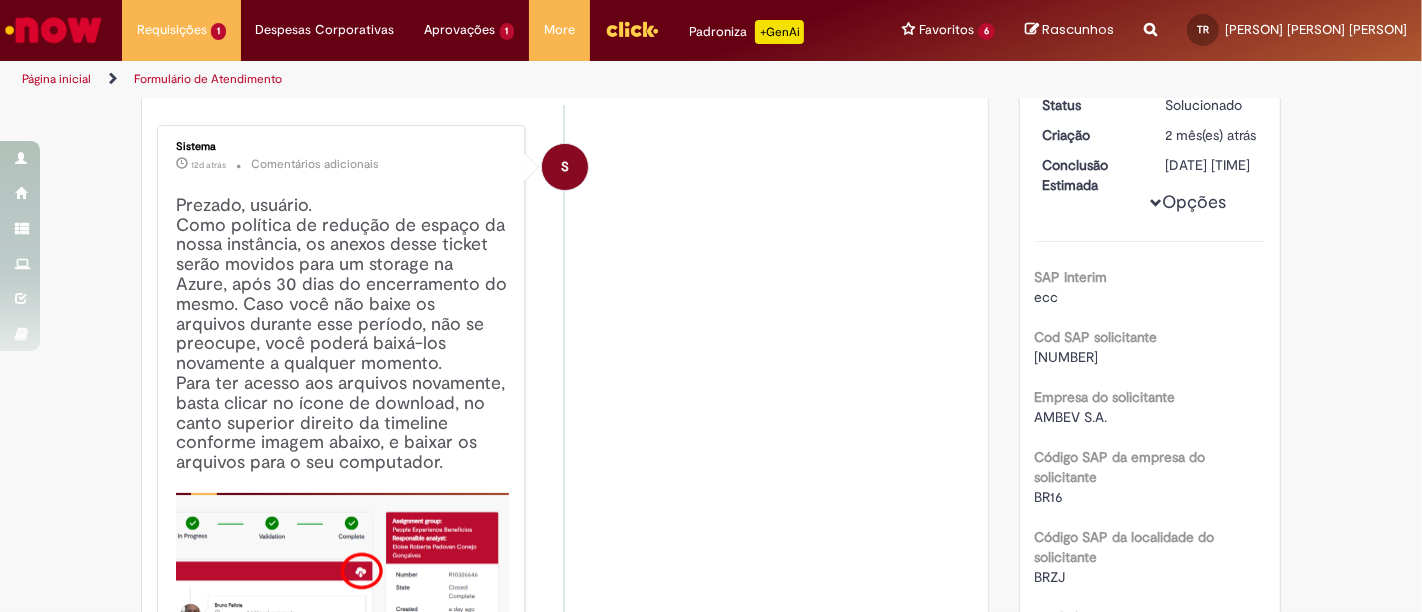 scroll, scrollTop: 114, scrollLeft: 0, axis: vertical 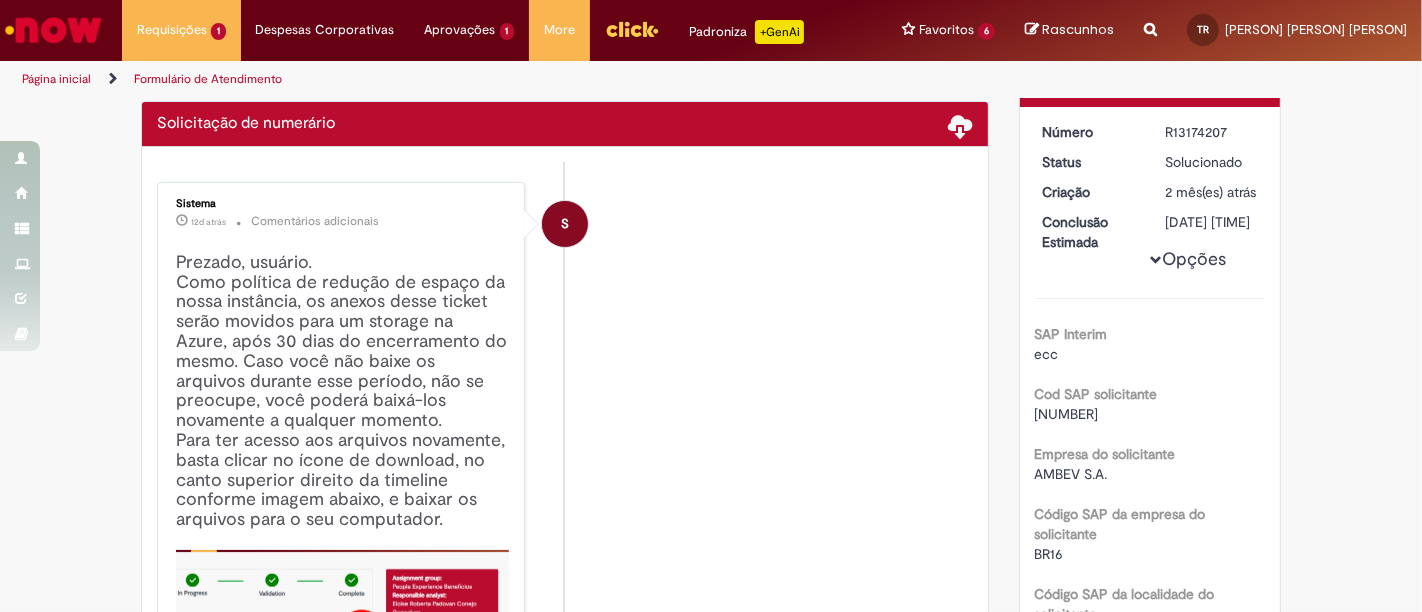 drag, startPoint x: 213, startPoint y: 271, endPoint x: 318, endPoint y: 369, distance: 143.62799 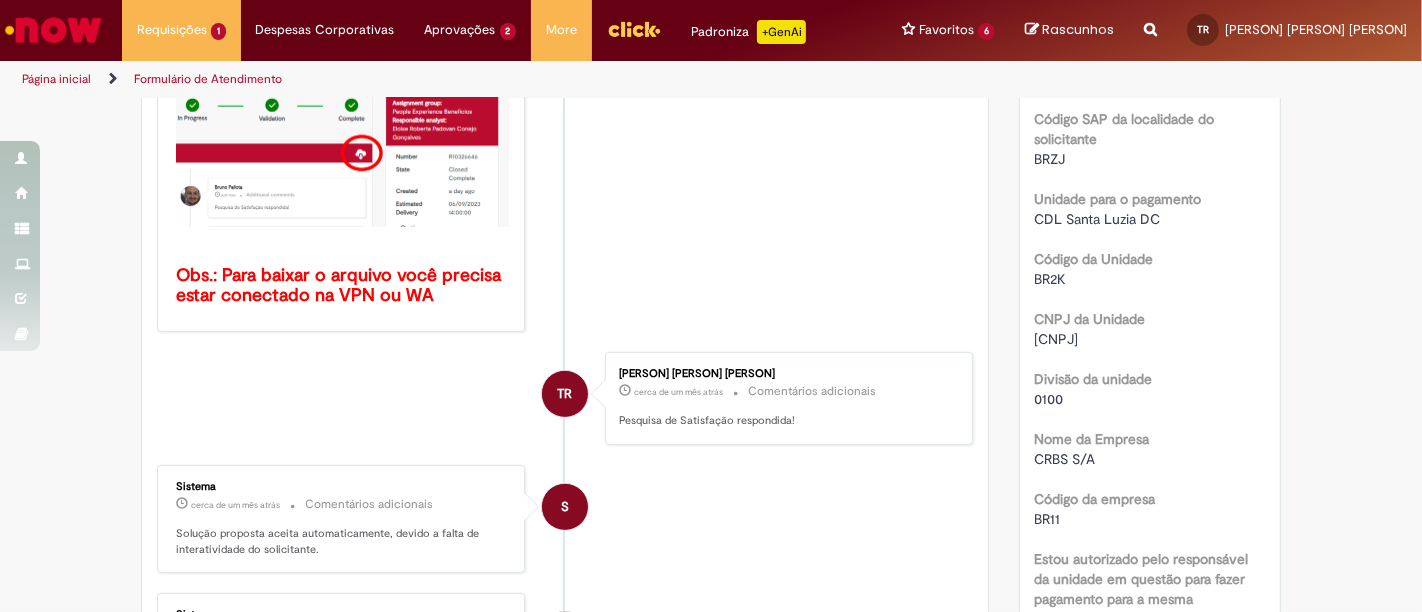 scroll, scrollTop: 670, scrollLeft: 0, axis: vertical 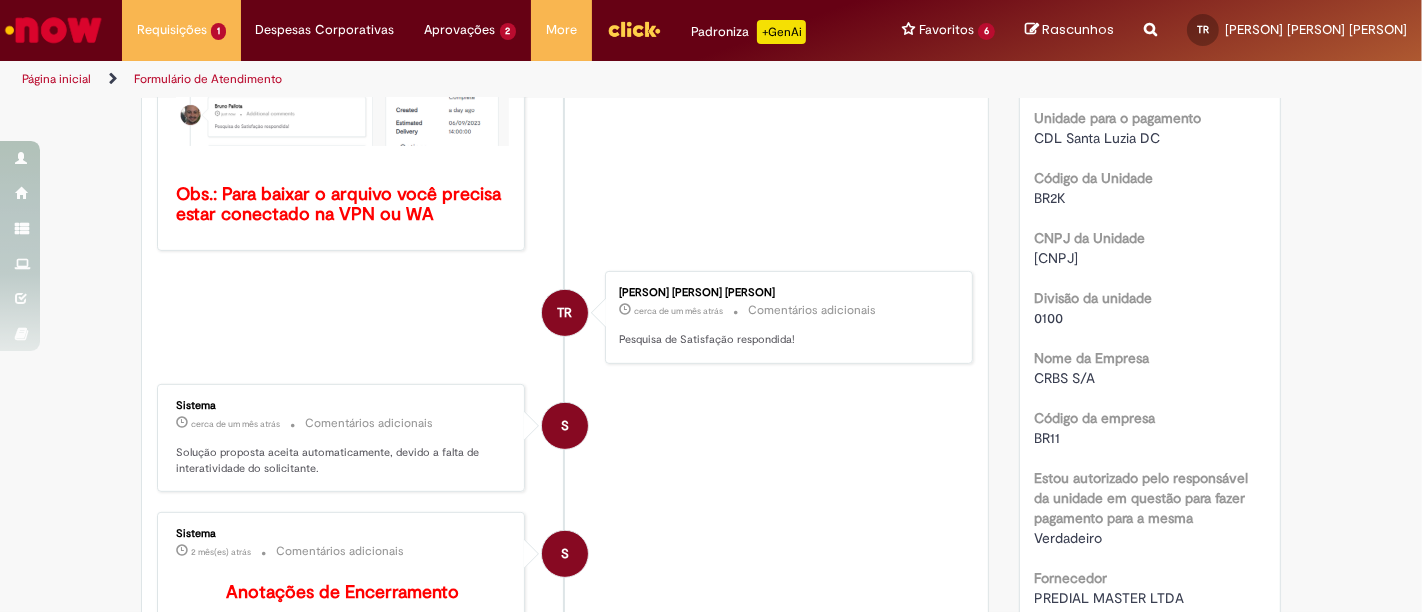 click on "56228356007063" at bounding box center [1057, 258] 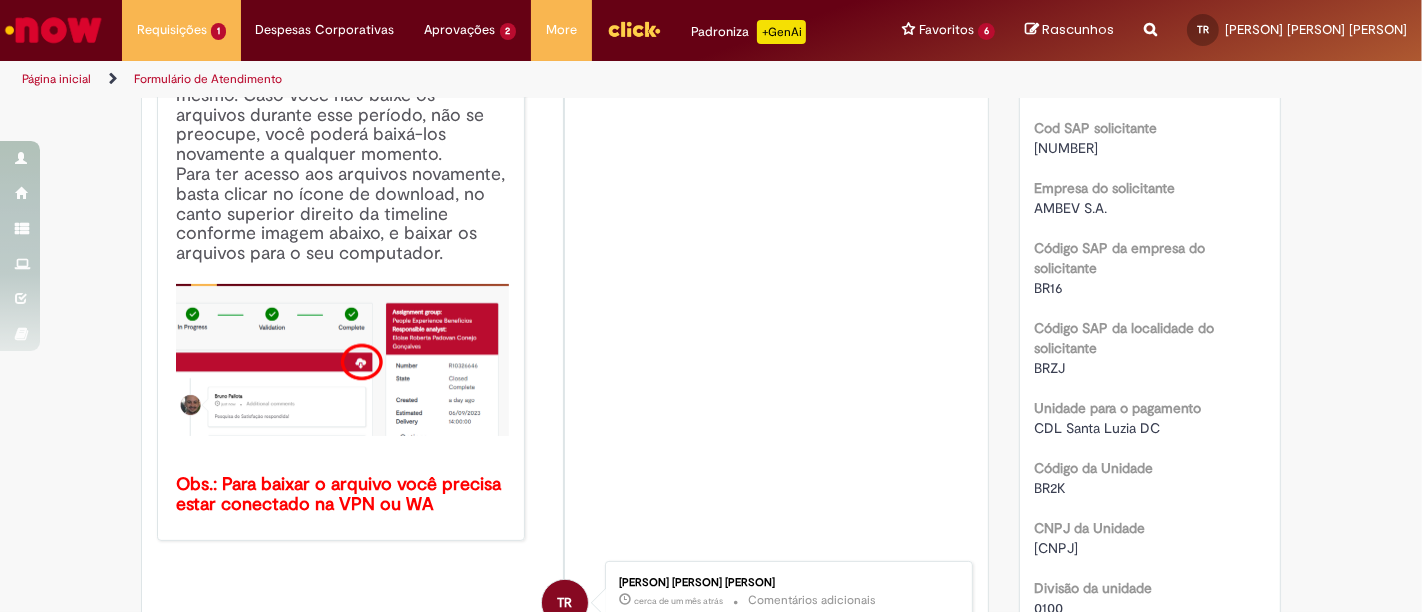 scroll, scrollTop: 0, scrollLeft: 0, axis: both 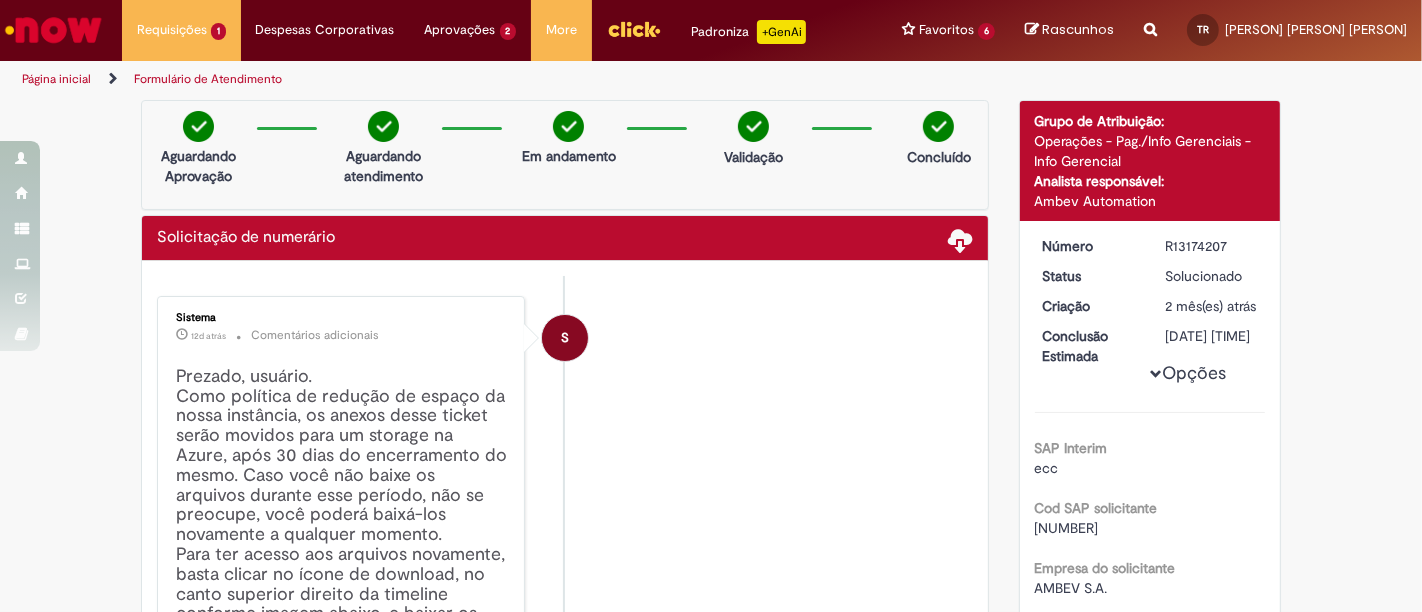 click at bounding box center [53, 30] 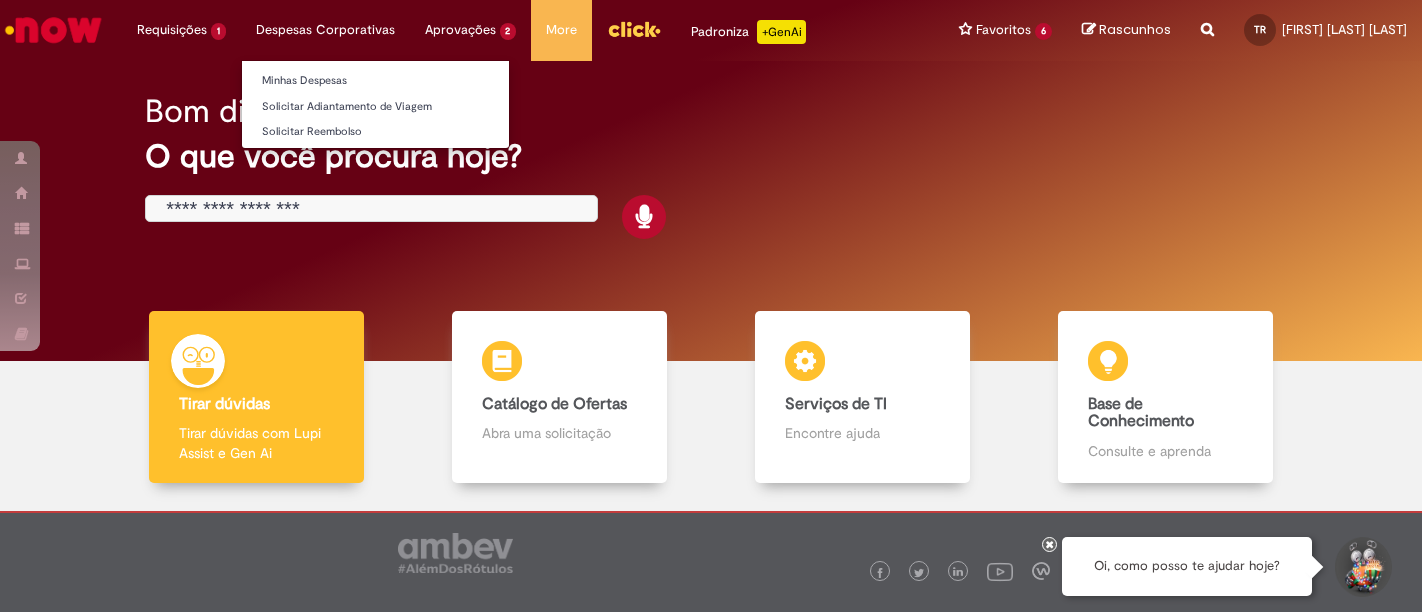 scroll, scrollTop: 0, scrollLeft: 0, axis: both 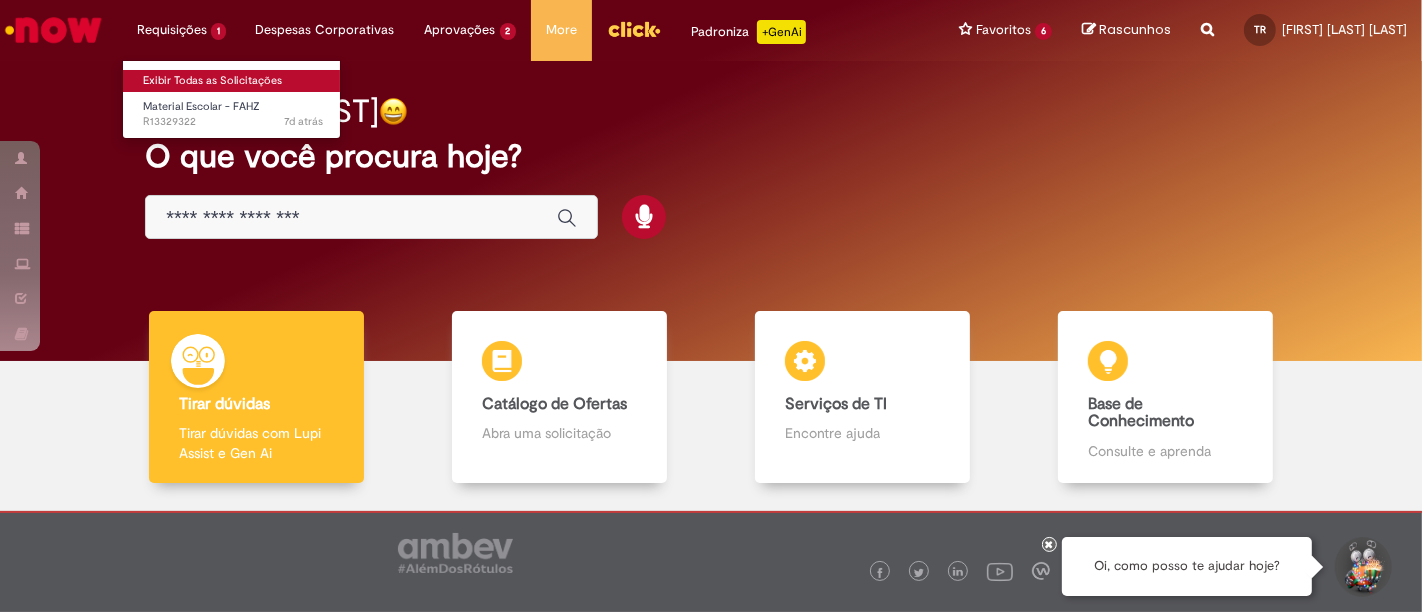 click on "Exibir Todas as Solicitações" at bounding box center [233, 81] 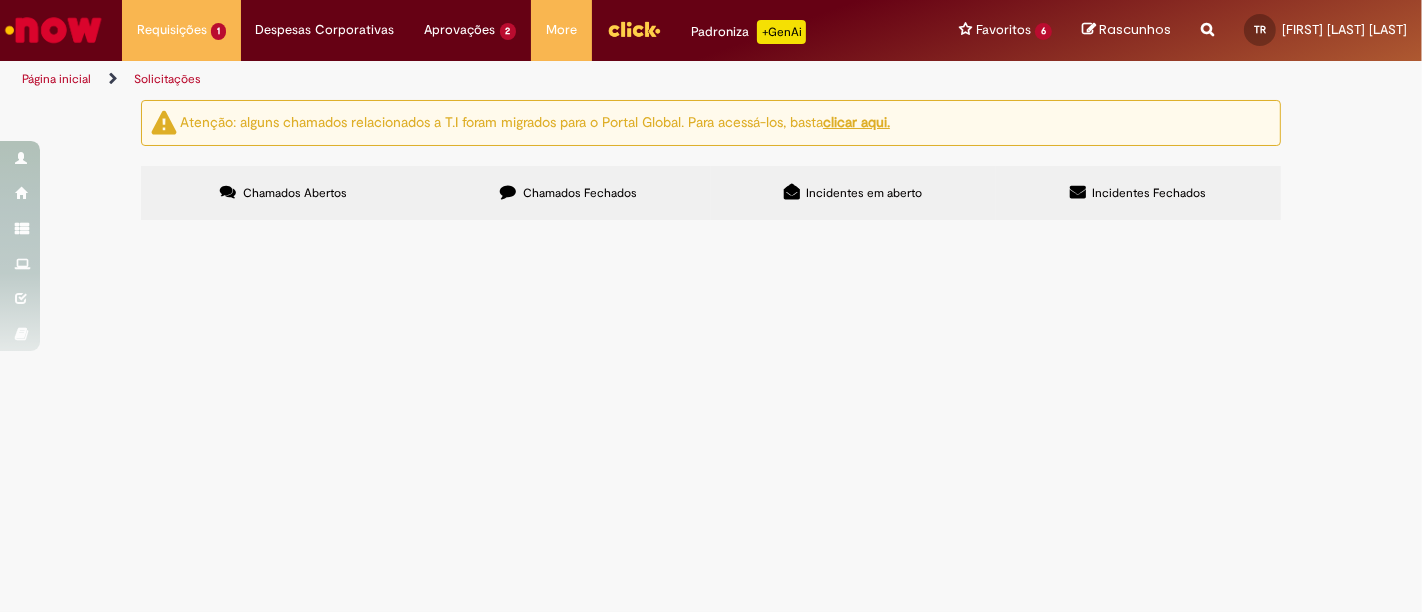 click on "Chamados Fechados" at bounding box center (568, 193) 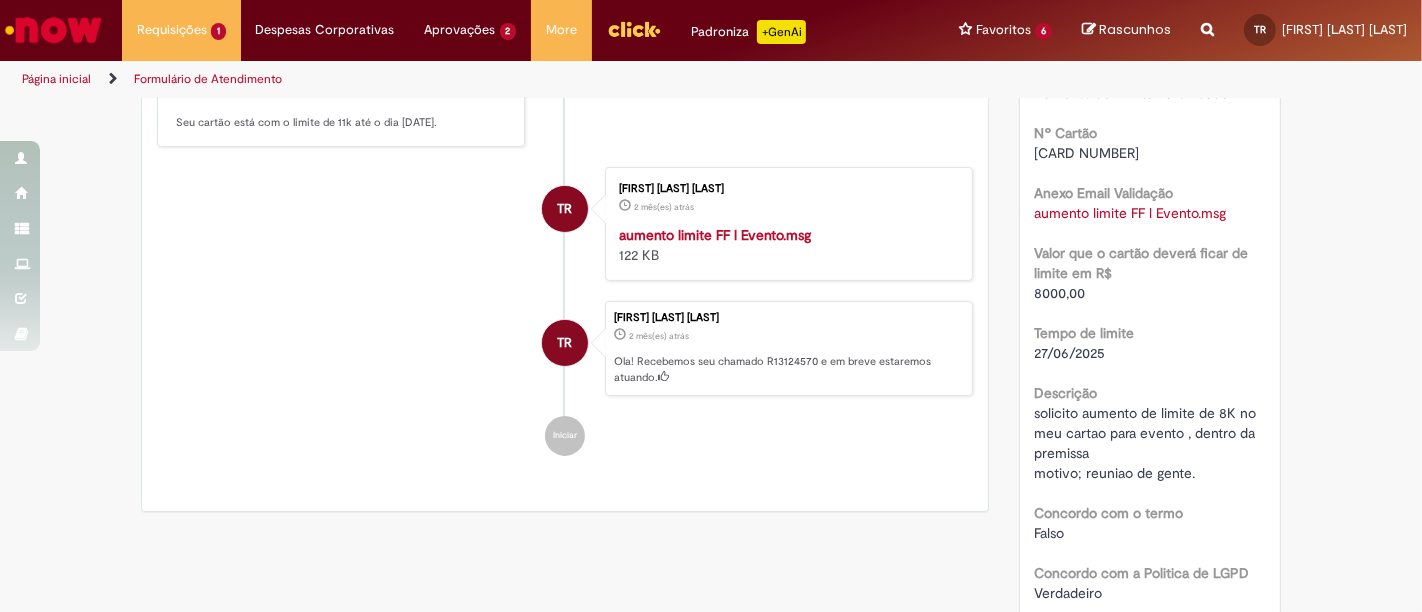 scroll, scrollTop: 558, scrollLeft: 0, axis: vertical 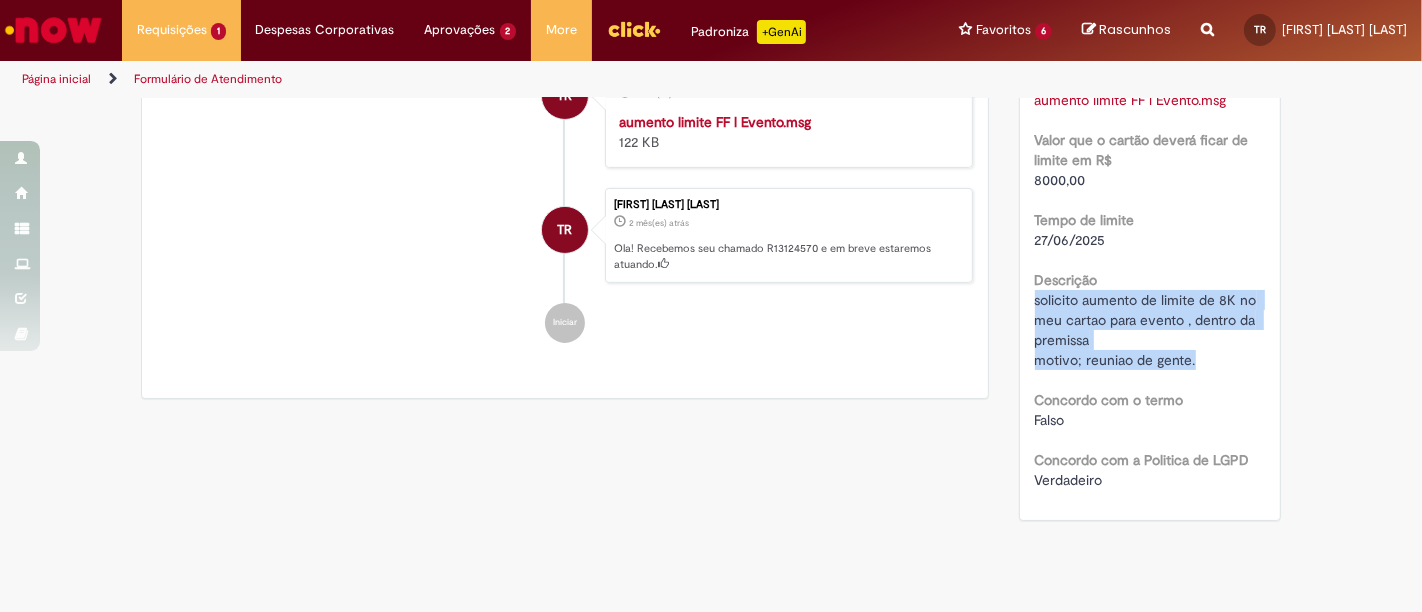 drag, startPoint x: 1183, startPoint y: 377, endPoint x: 1002, endPoint y: 312, distance: 192.31744 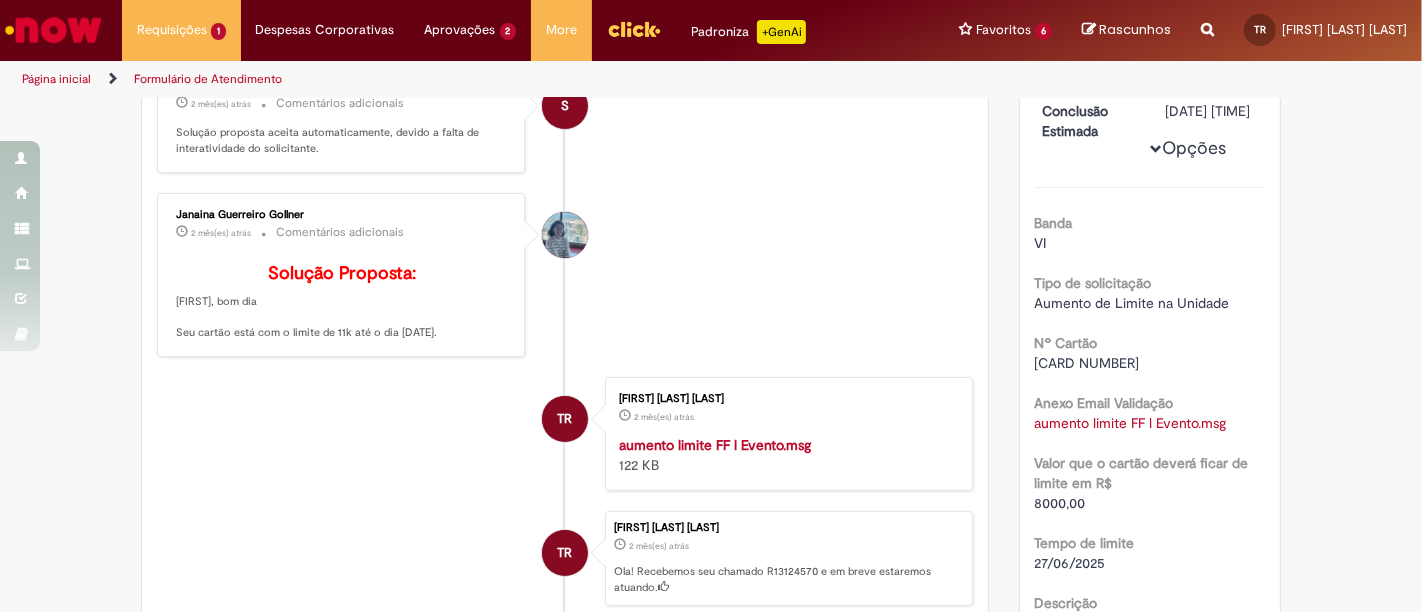 click on "aumento limite FF l Evento.msg" at bounding box center [1131, 423] 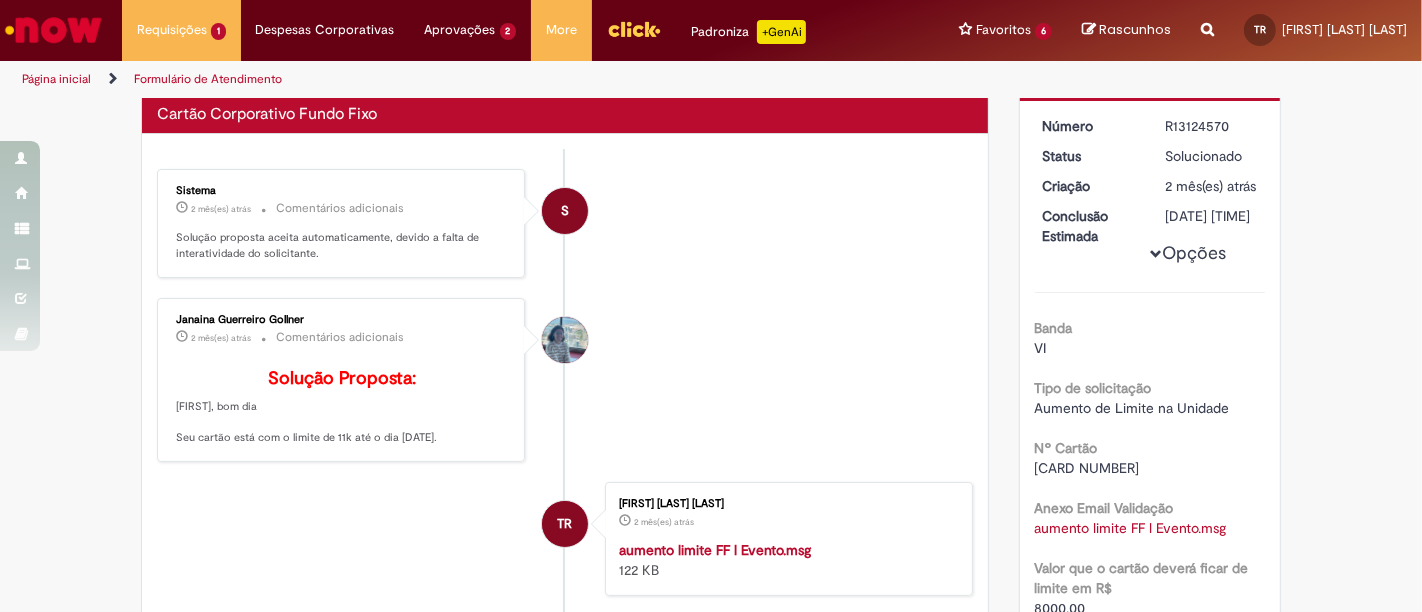scroll, scrollTop: 0, scrollLeft: 0, axis: both 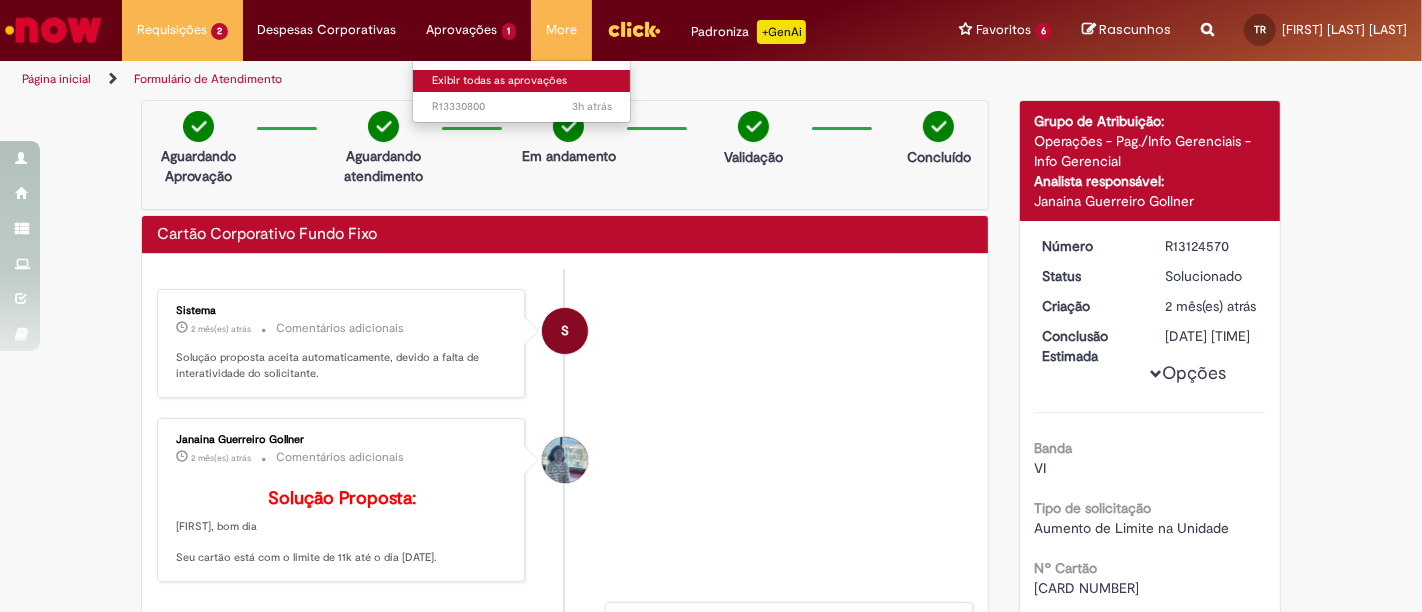 click on "Exibir todas as aprovações" at bounding box center [523, 81] 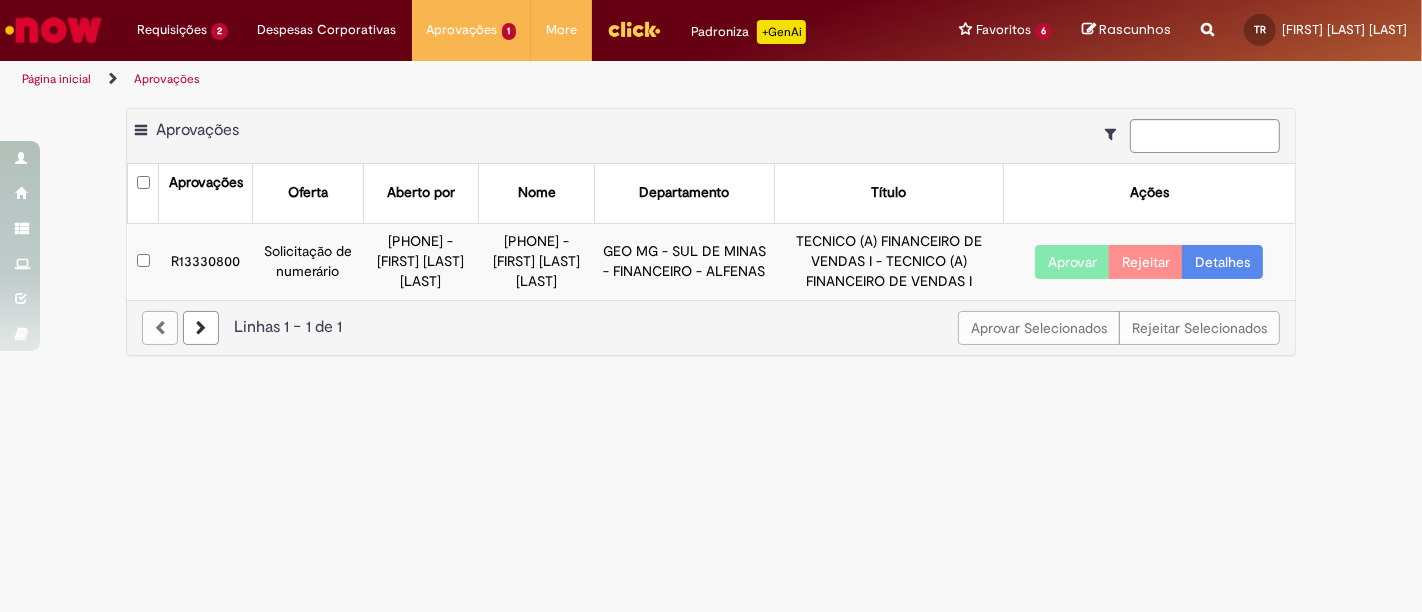 click on "Aprovar" at bounding box center (1072, 262) 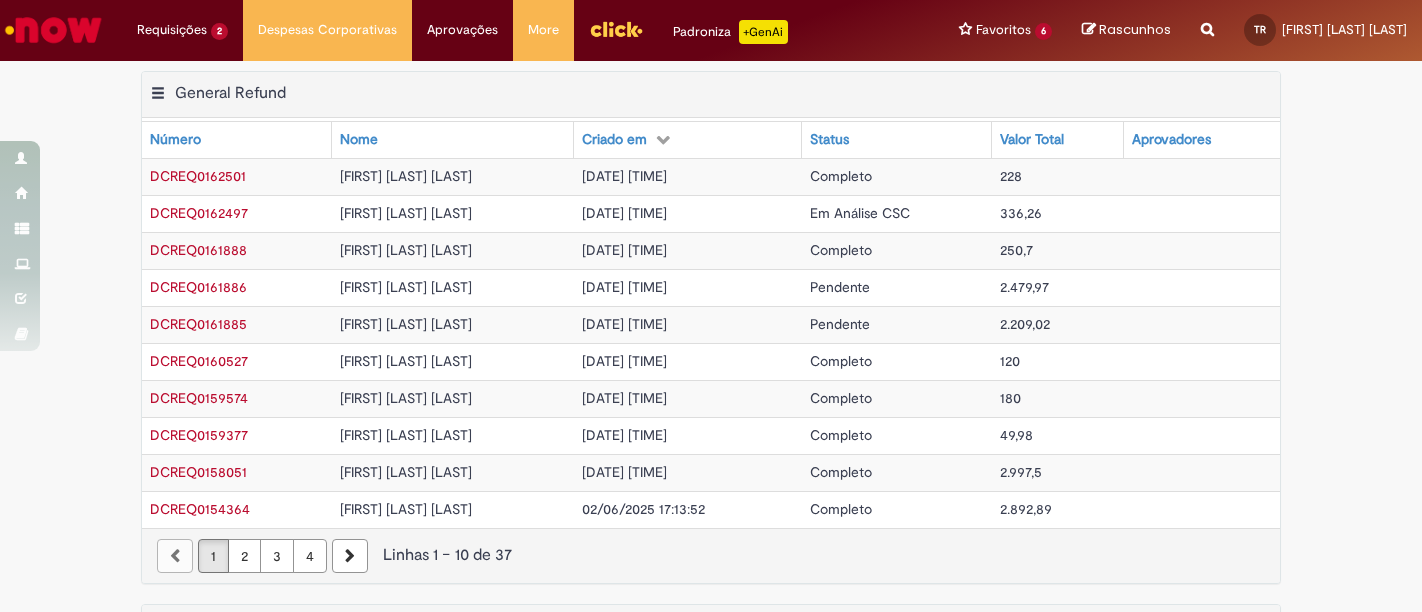 scroll, scrollTop: 0, scrollLeft: 0, axis: both 